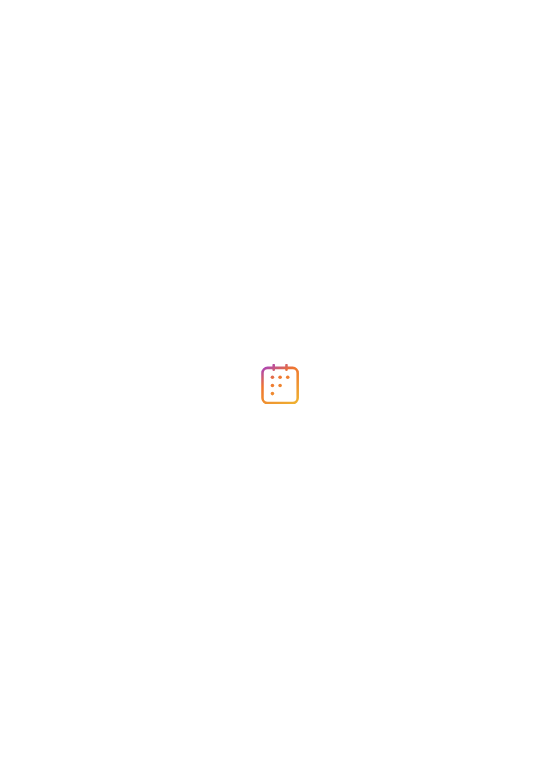 scroll, scrollTop: 0, scrollLeft: 0, axis: both 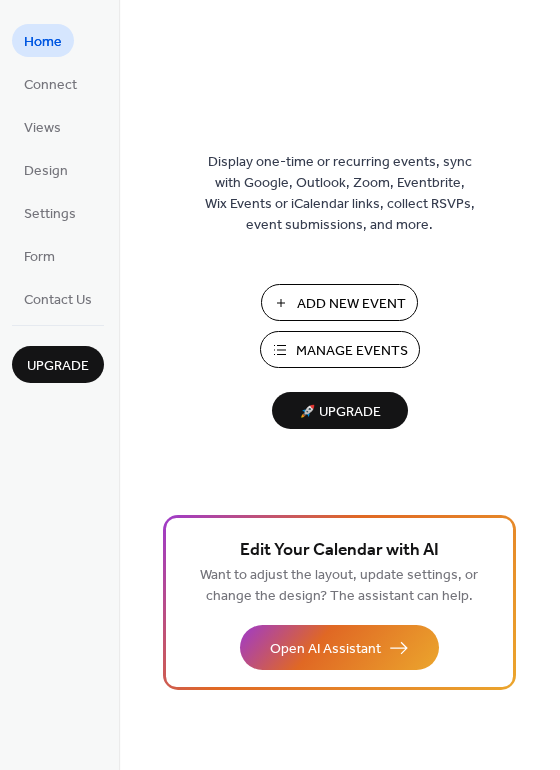 click on "Manage Events" at bounding box center [340, 349] 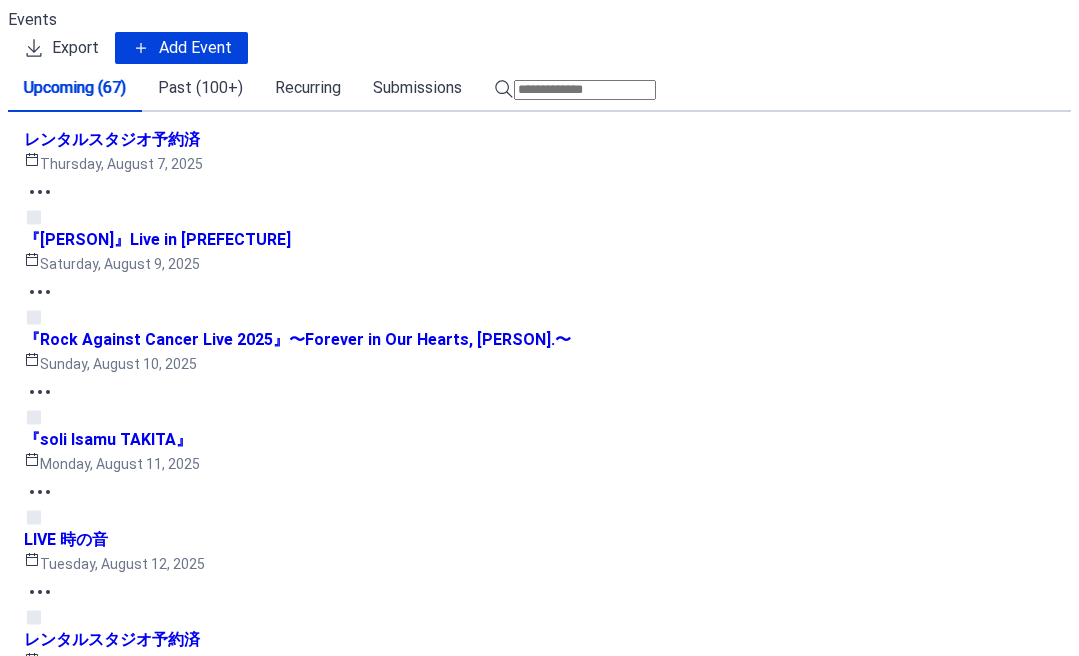 scroll, scrollTop: 0, scrollLeft: 0, axis: both 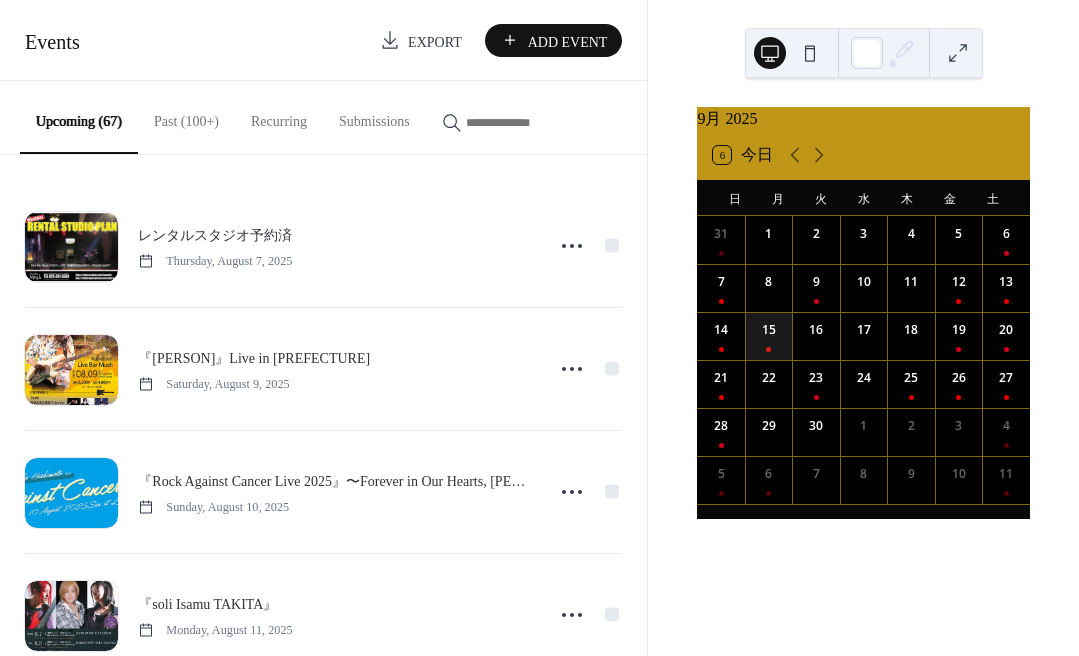 click on "15" at bounding box center (769, 336) 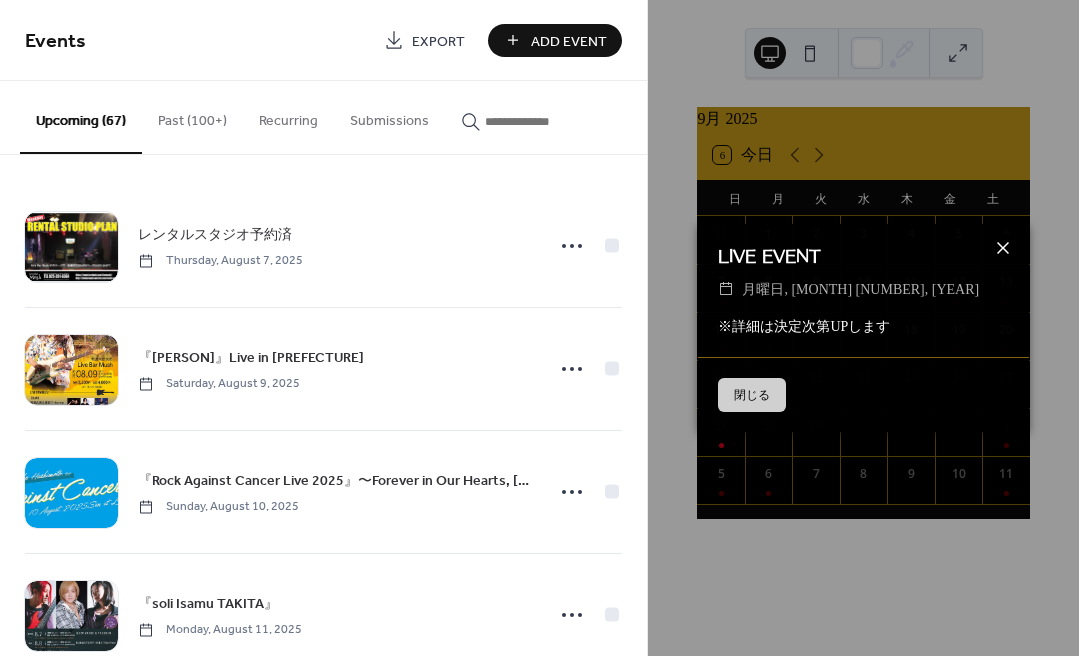 click 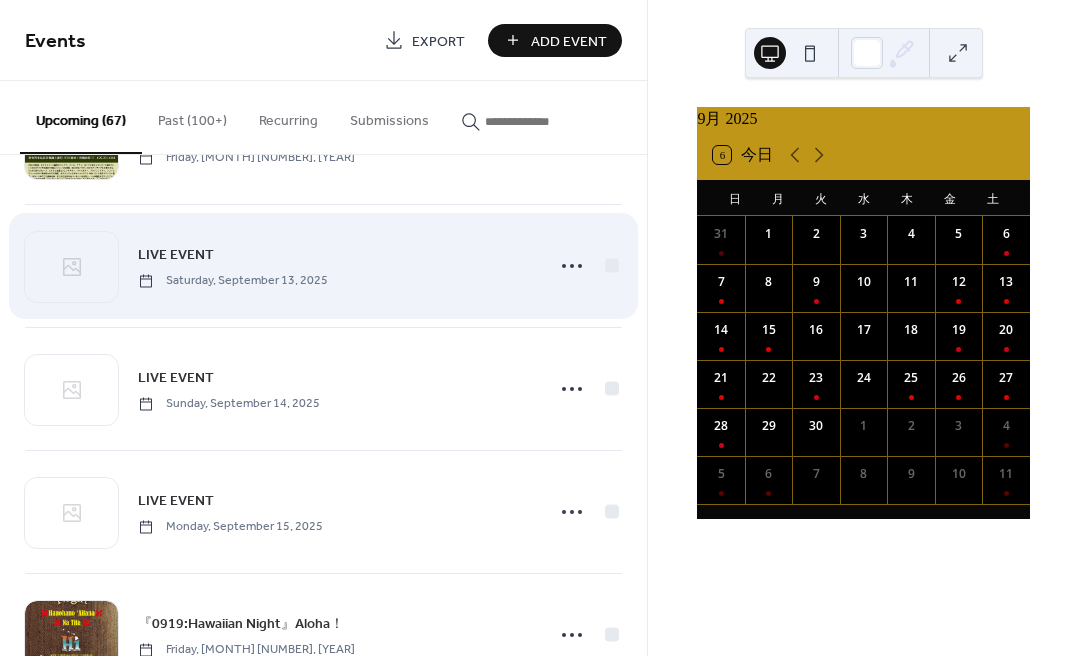scroll, scrollTop: 2456, scrollLeft: 0, axis: vertical 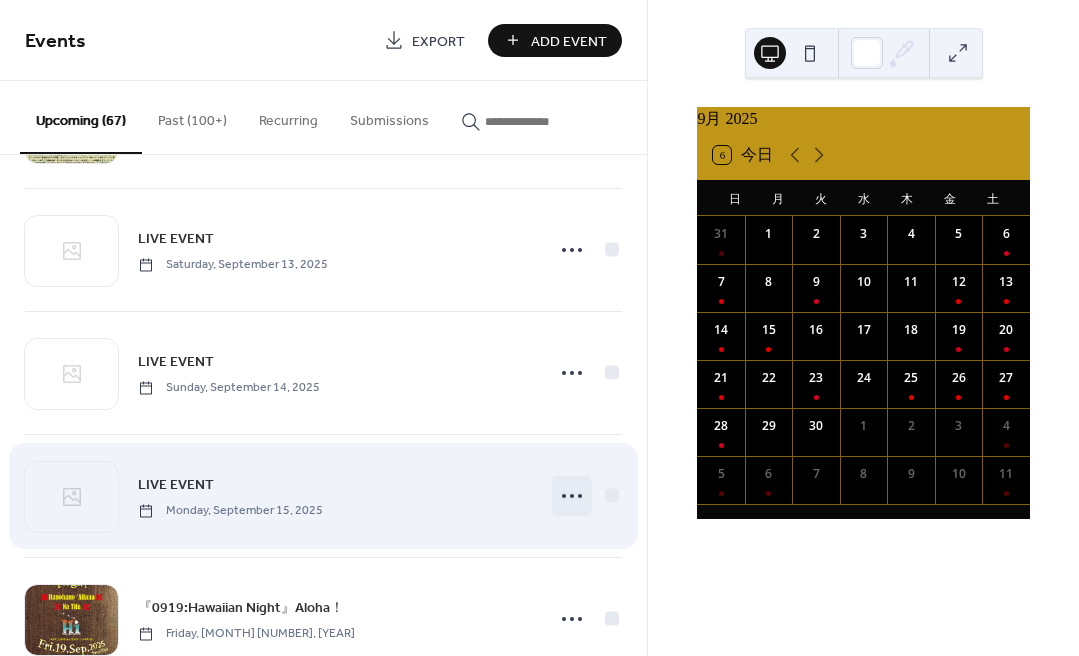 click 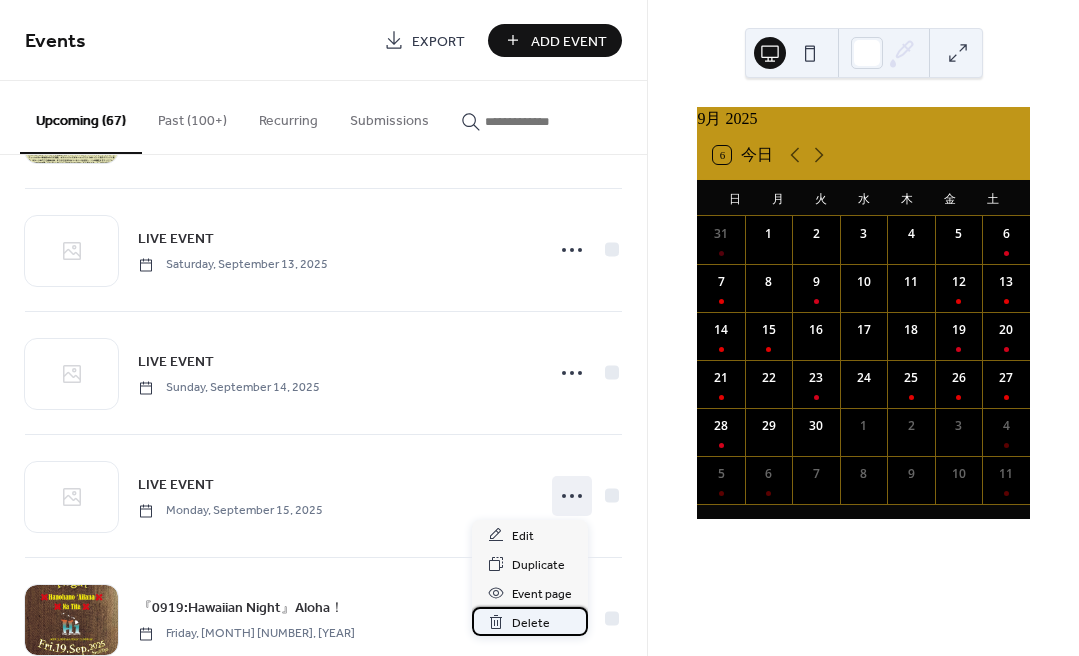 click on "Delete" at bounding box center [531, 623] 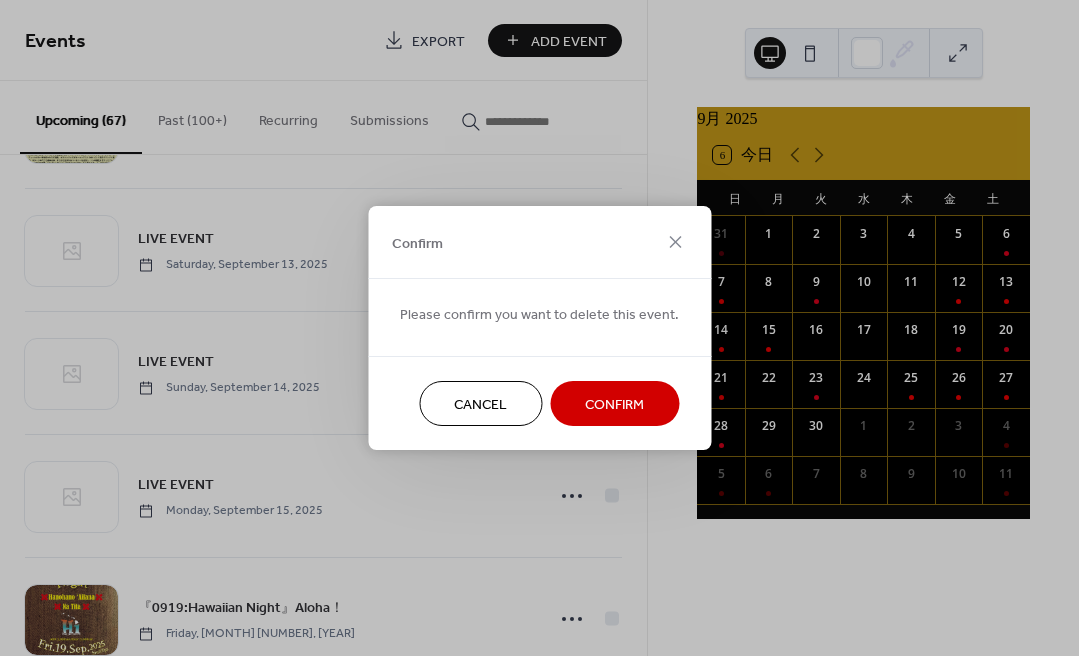 click on "Confirm" at bounding box center (614, 405) 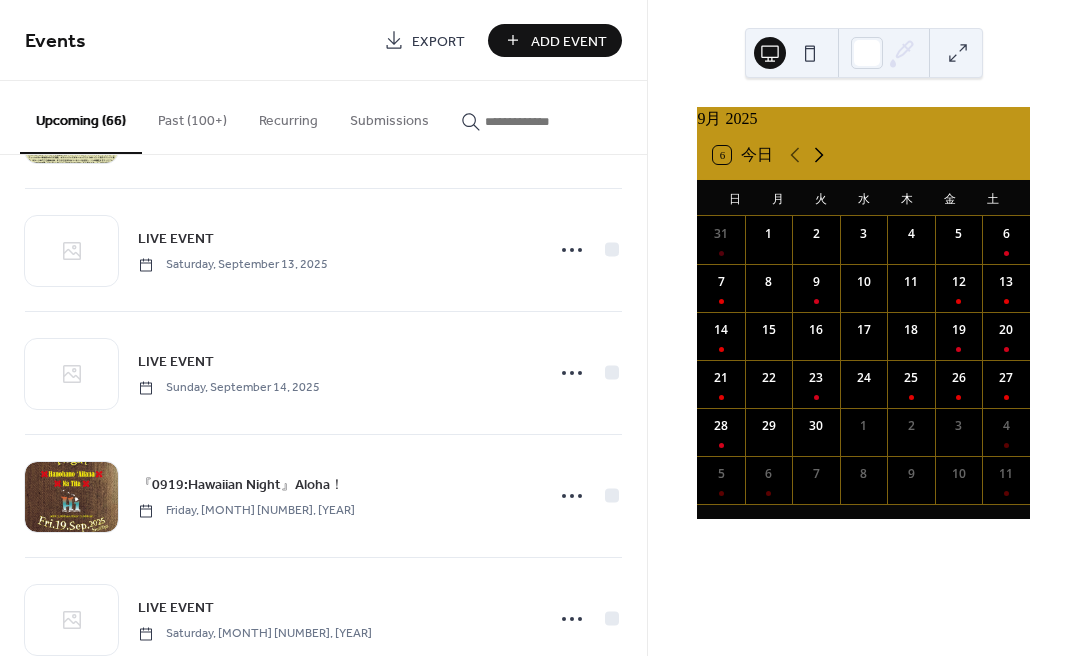click 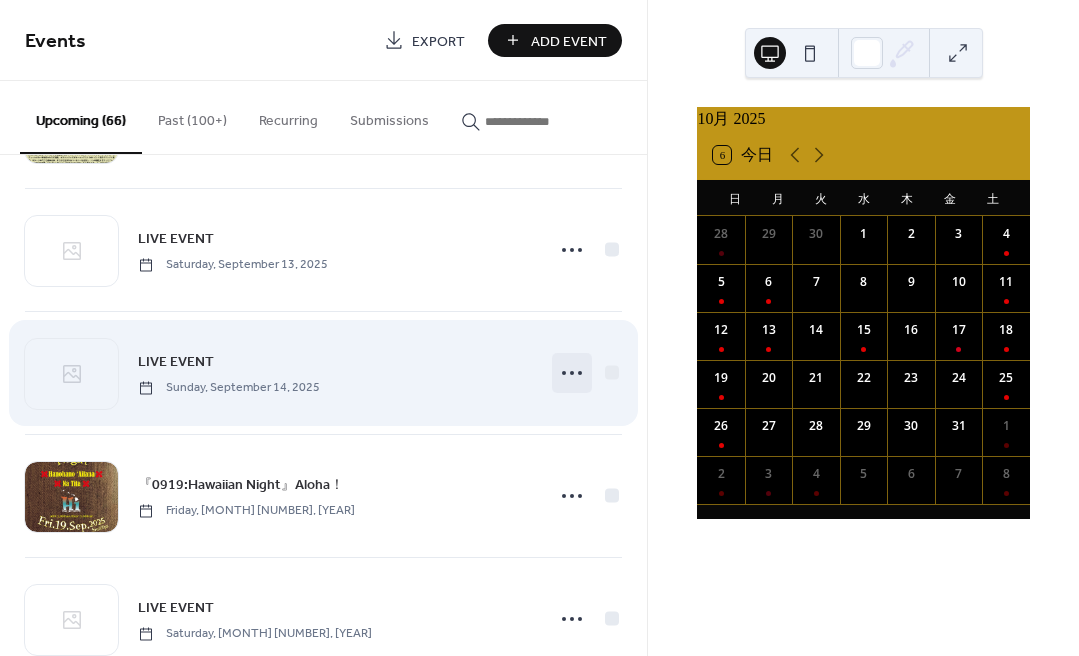 click 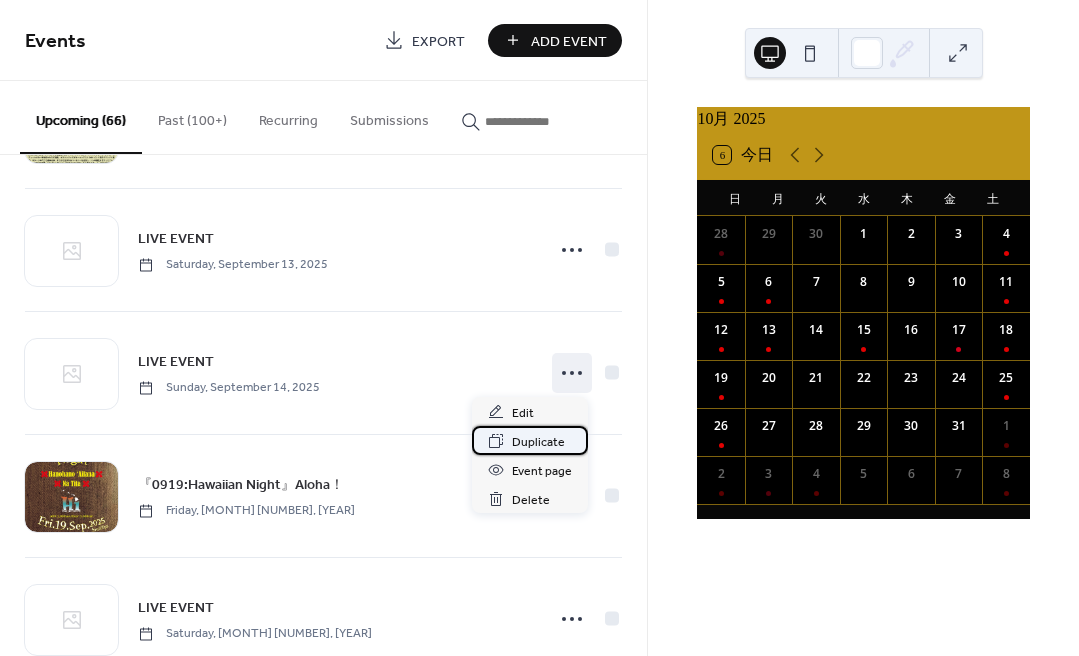 click on "Duplicate" at bounding box center [538, 442] 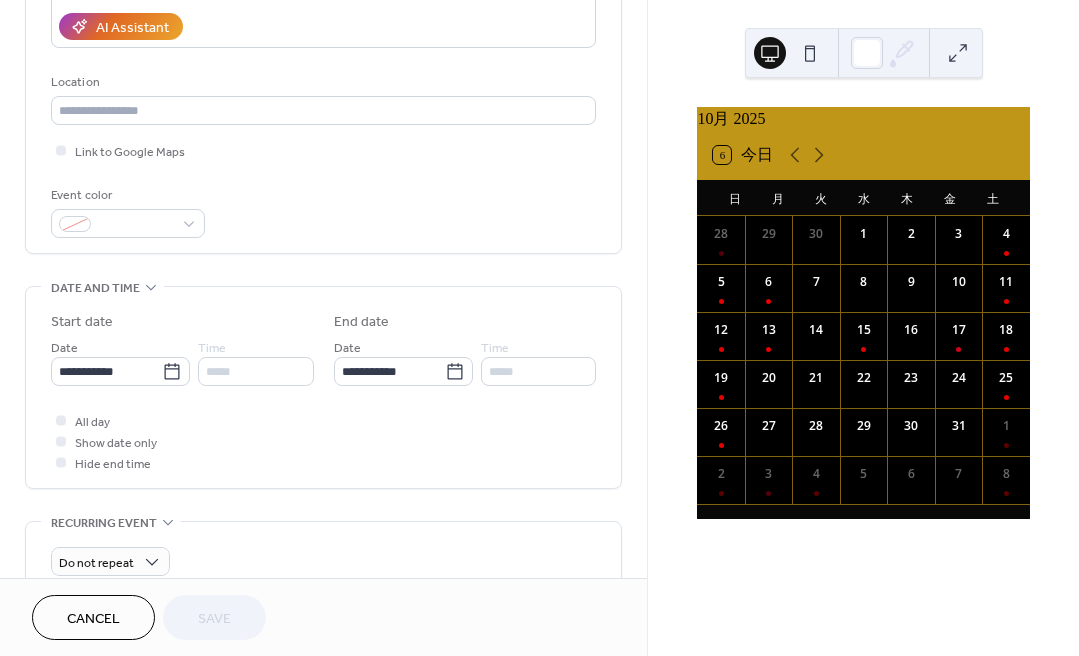 scroll, scrollTop: 368, scrollLeft: 0, axis: vertical 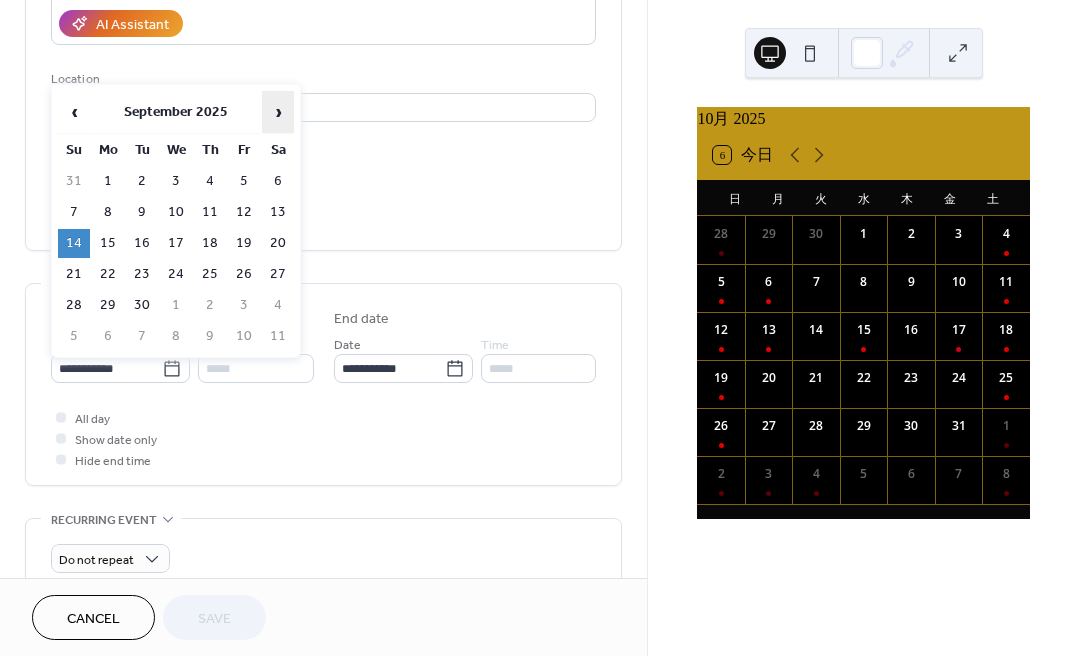click on "›" at bounding box center (278, 112) 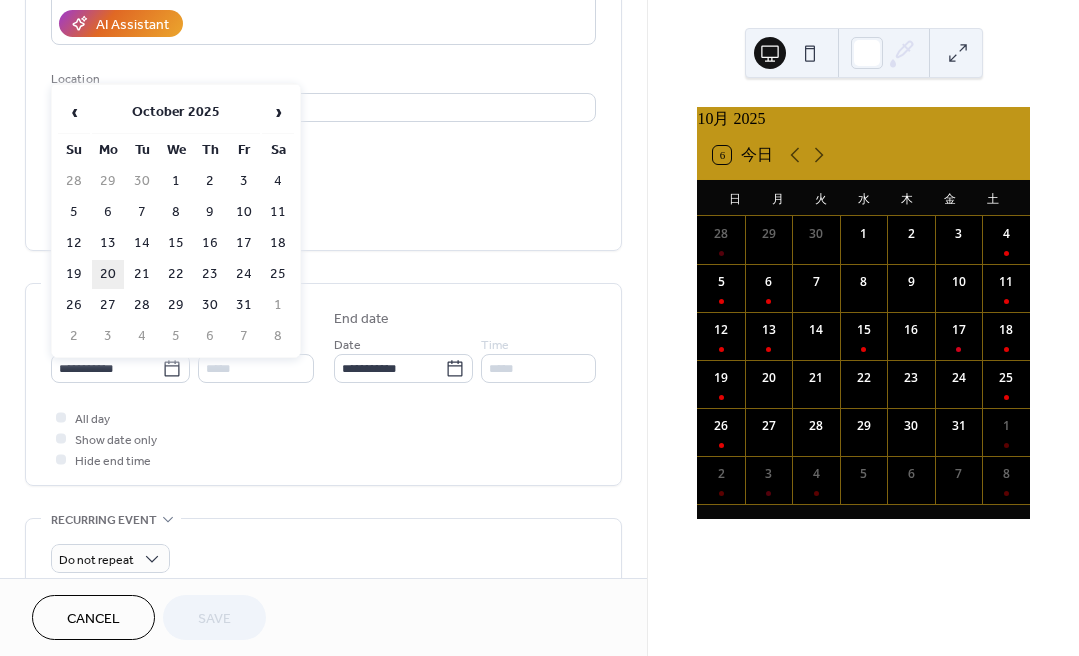 click on "20" at bounding box center (108, 274) 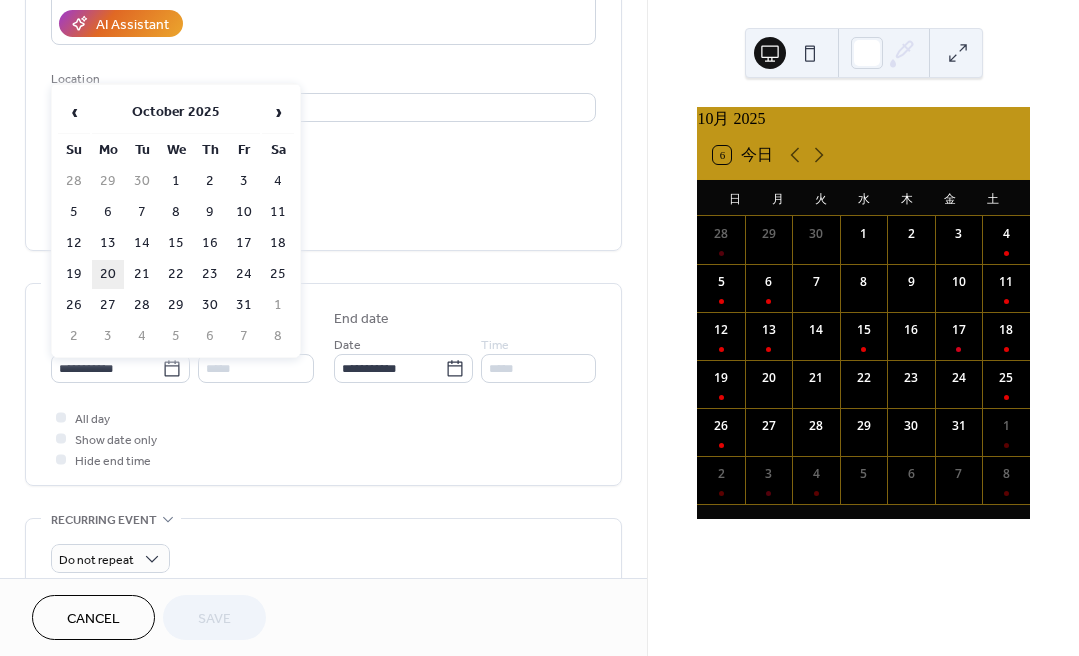 type on "**********" 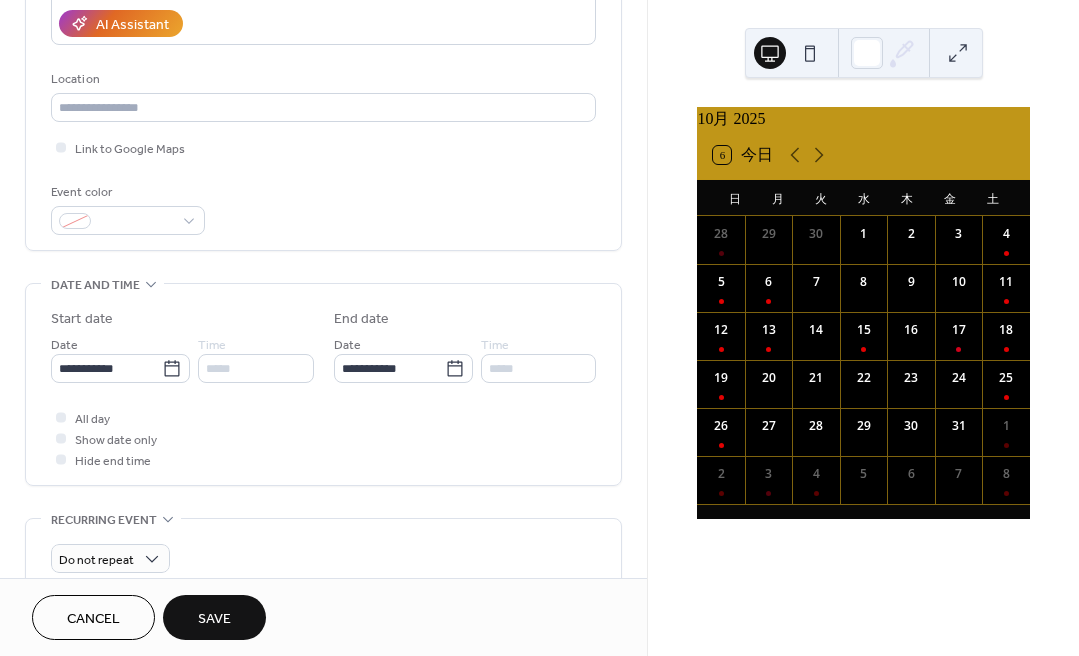 click on "Save" at bounding box center (214, 619) 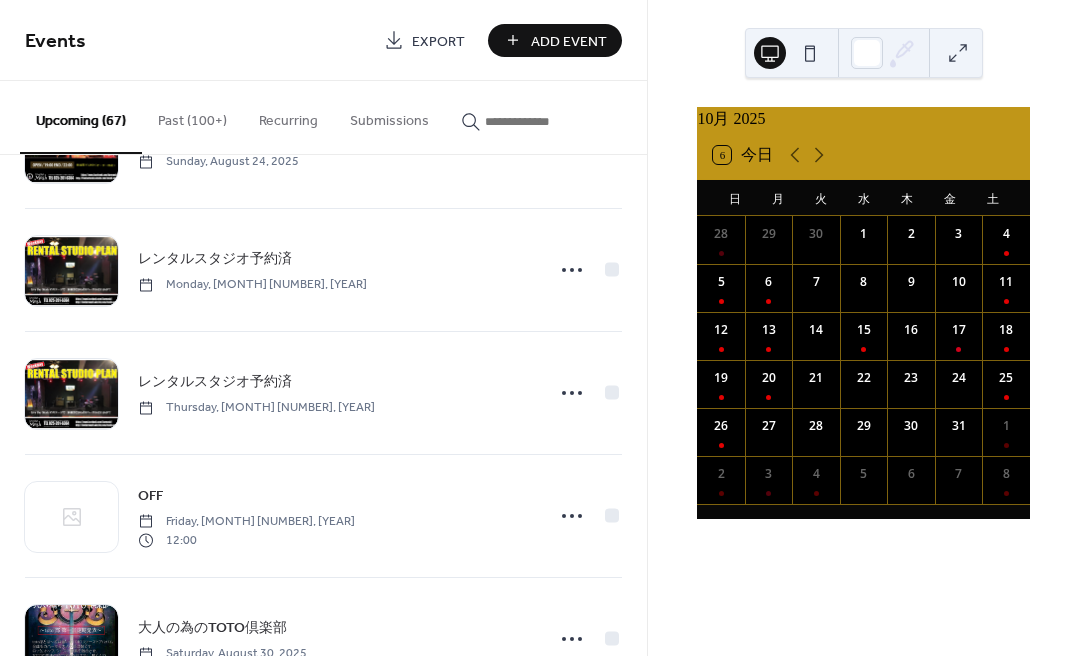 scroll, scrollTop: 1332, scrollLeft: 0, axis: vertical 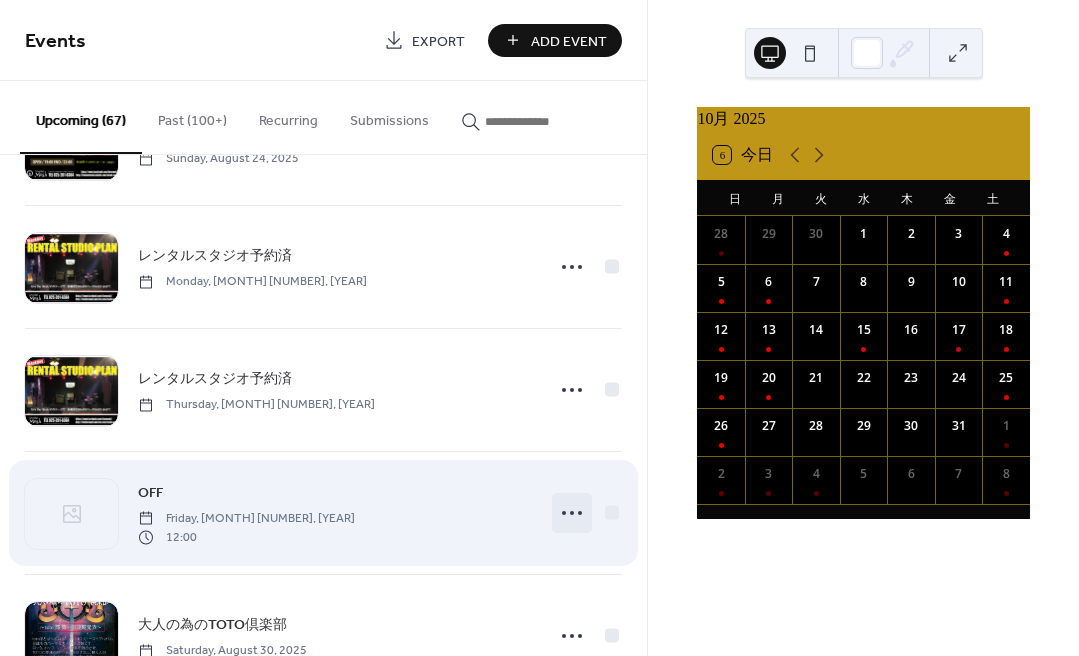 click 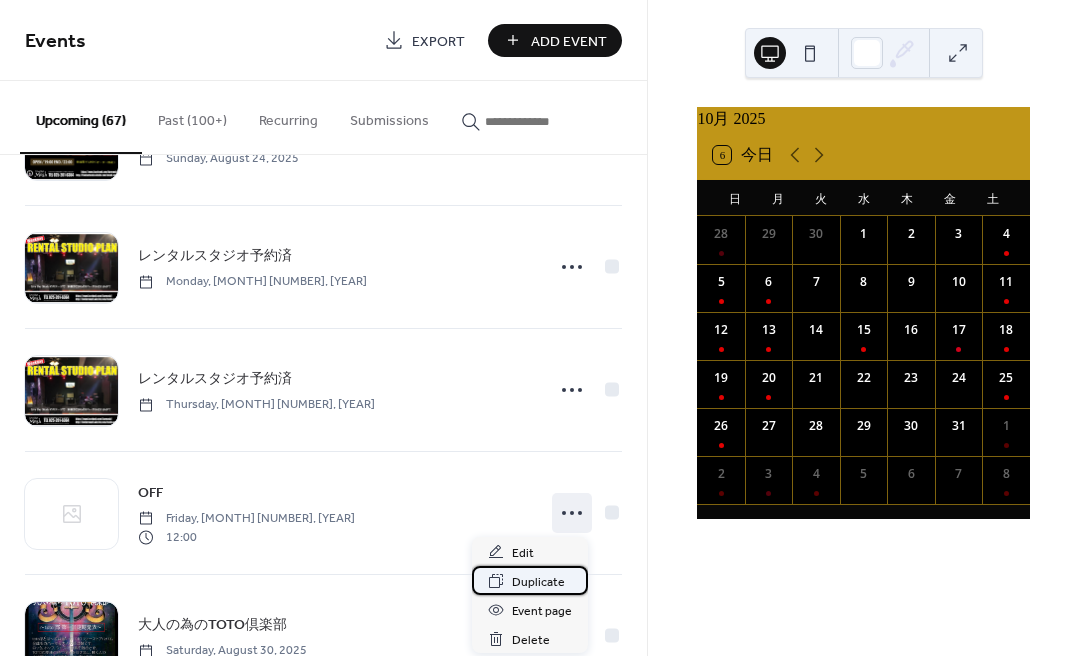 click on "Duplicate" at bounding box center (538, 582) 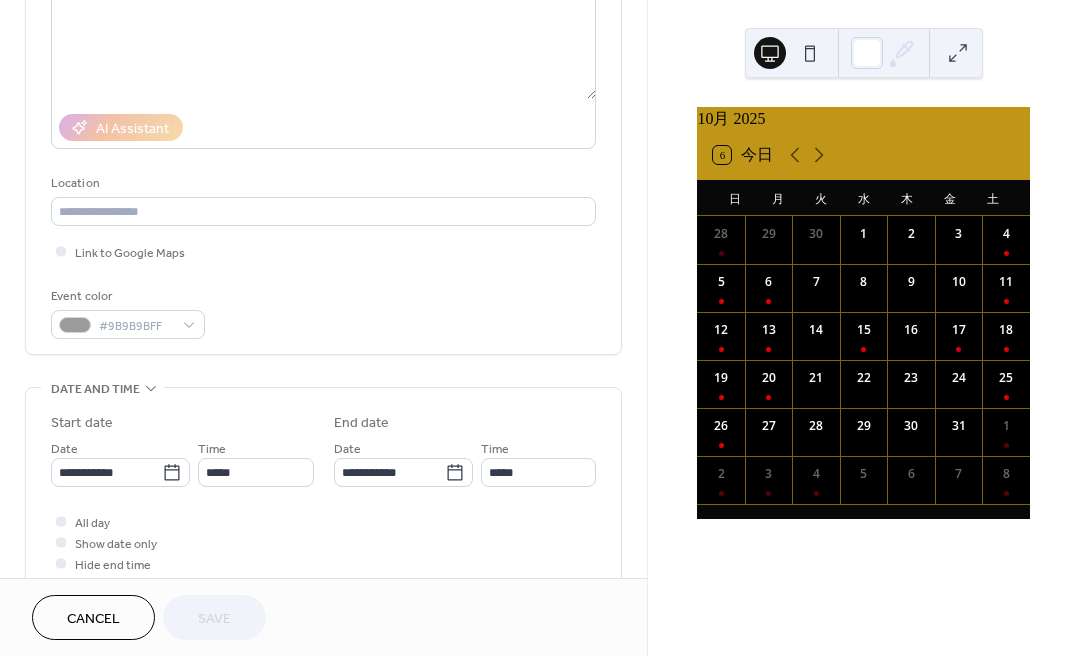 scroll, scrollTop: 277, scrollLeft: 0, axis: vertical 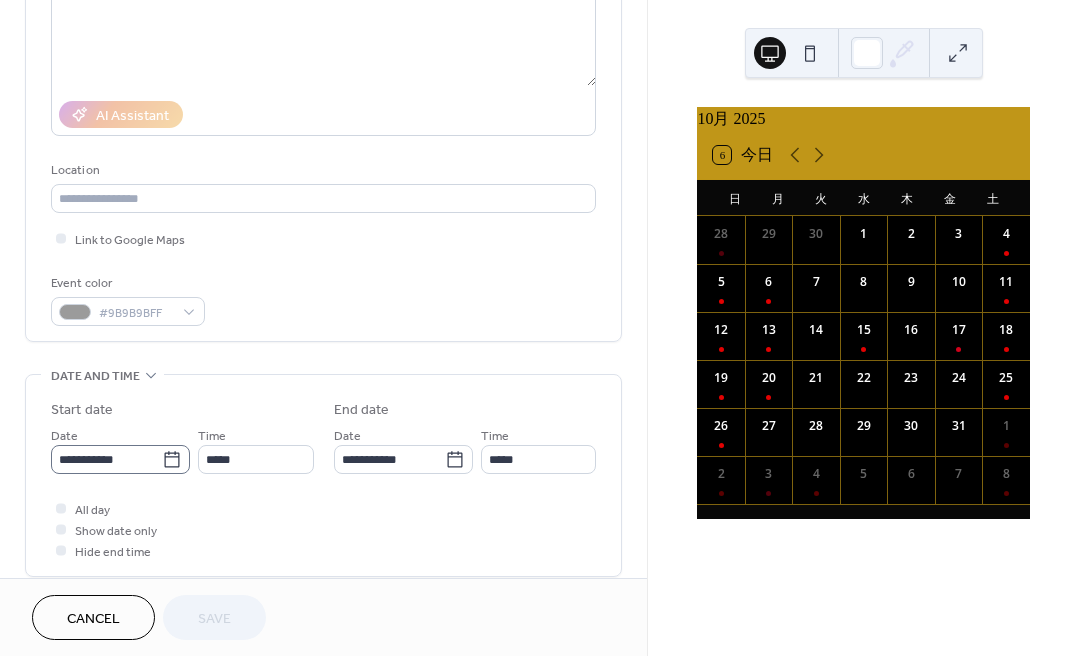 click 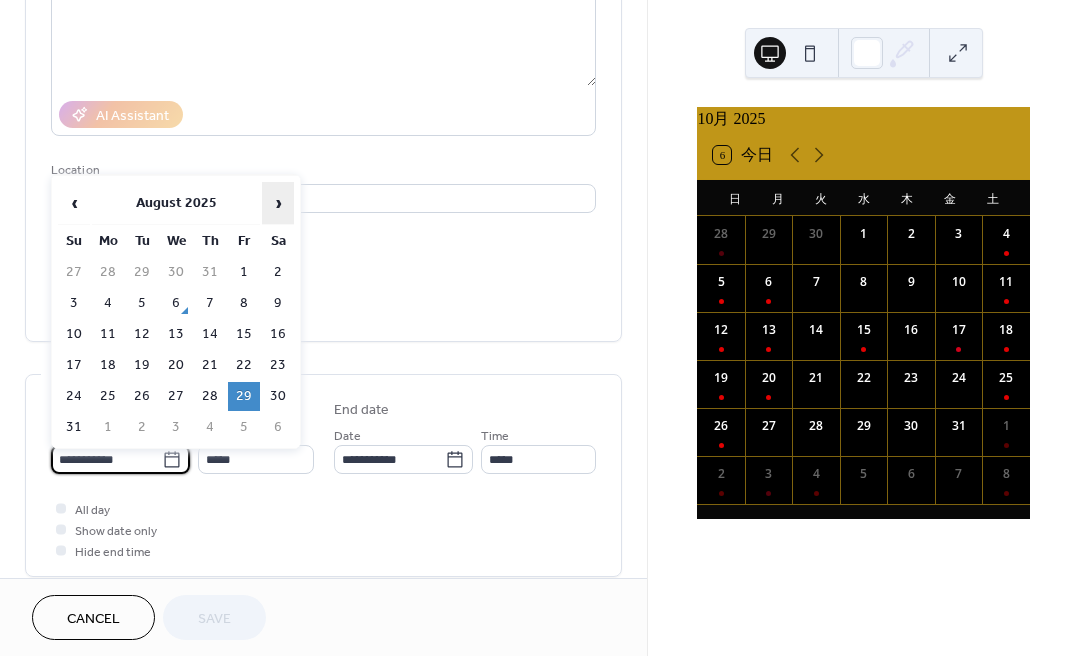 click on "›" at bounding box center [278, 203] 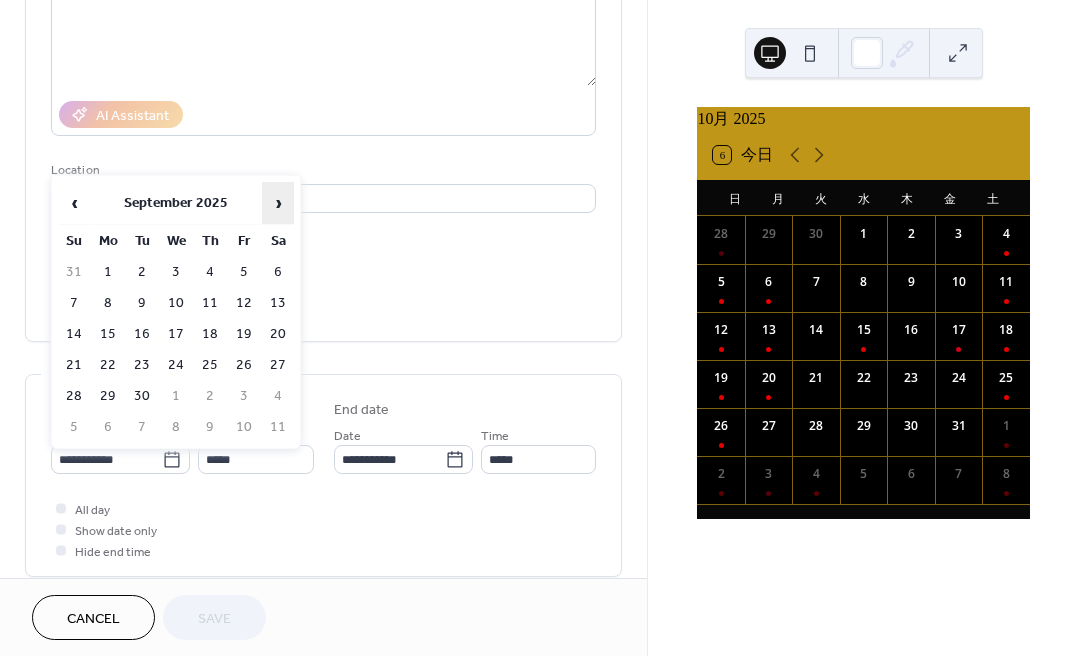 click on "›" at bounding box center (278, 203) 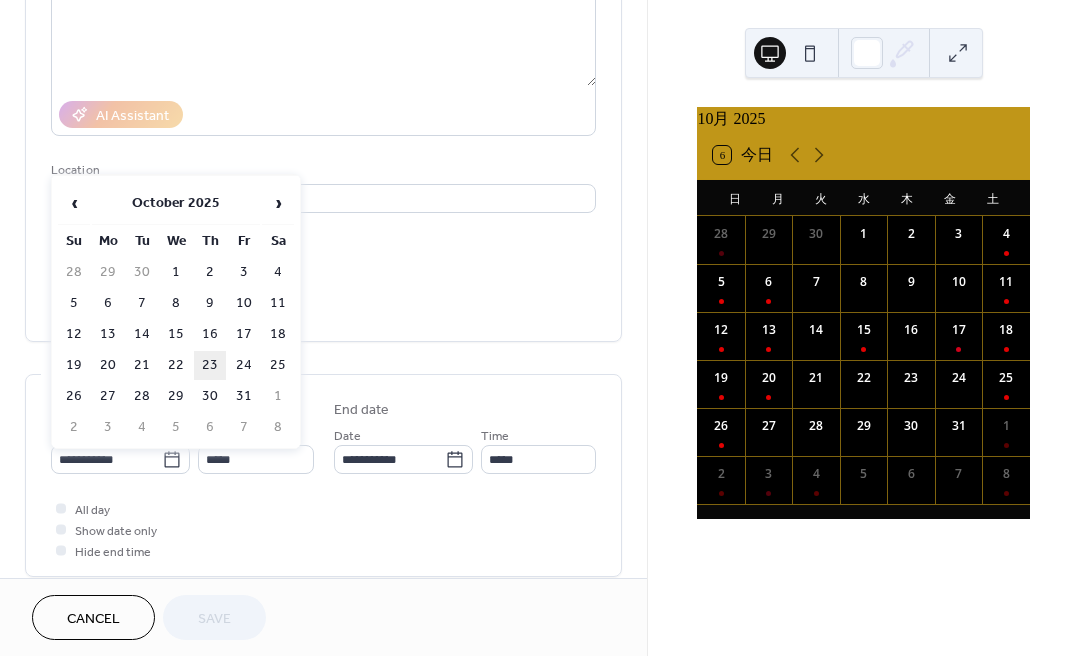 click on "23" at bounding box center (210, 365) 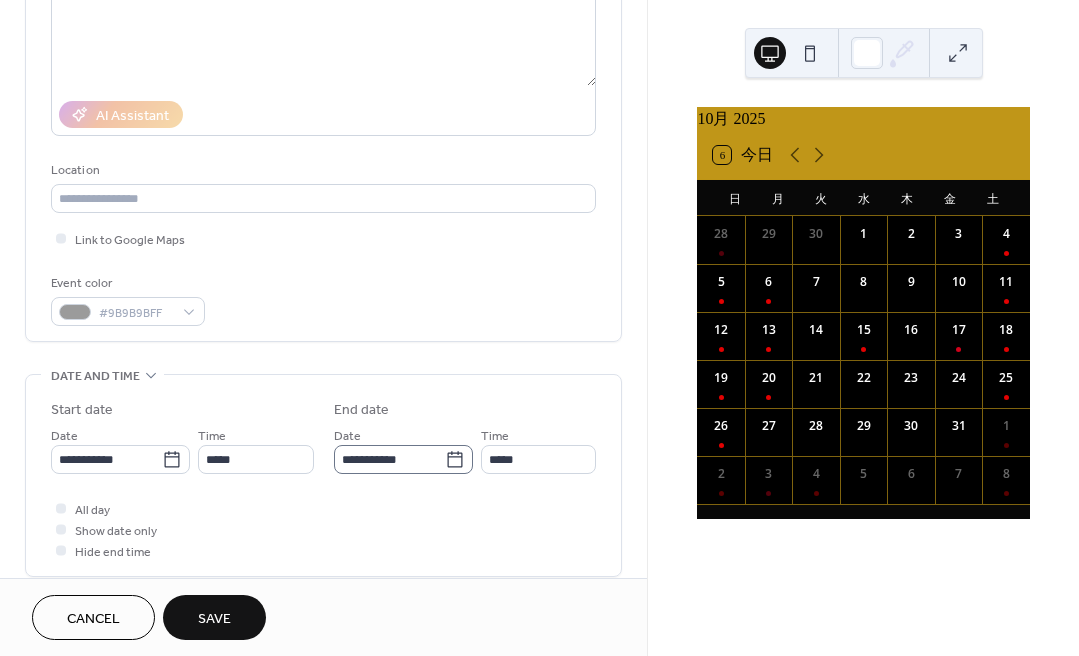 click 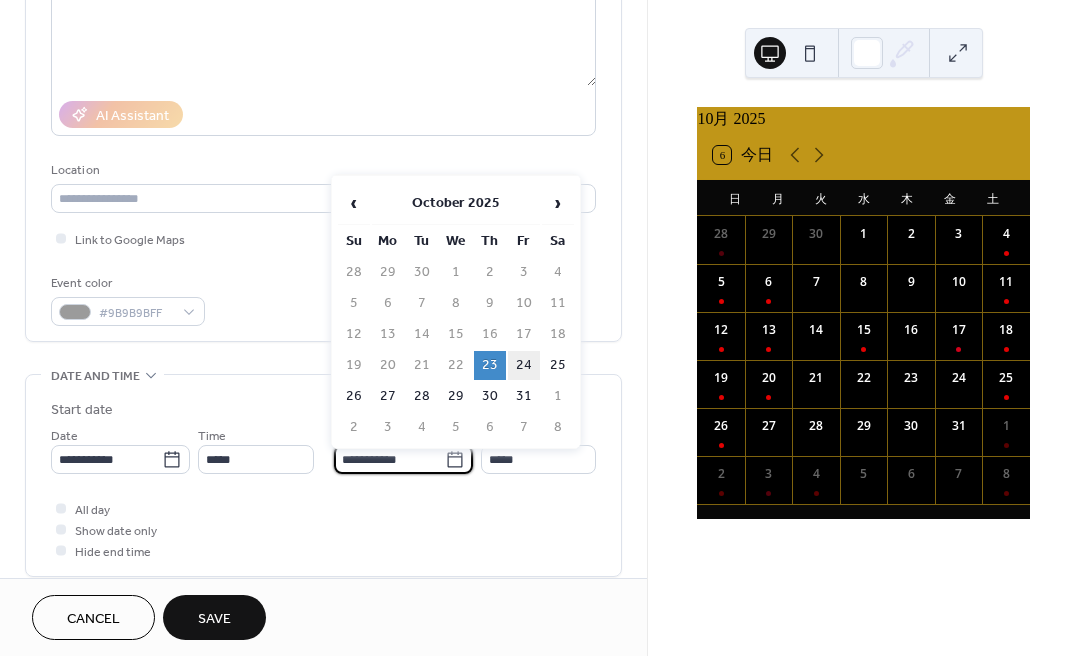 click on "24" at bounding box center [524, 365] 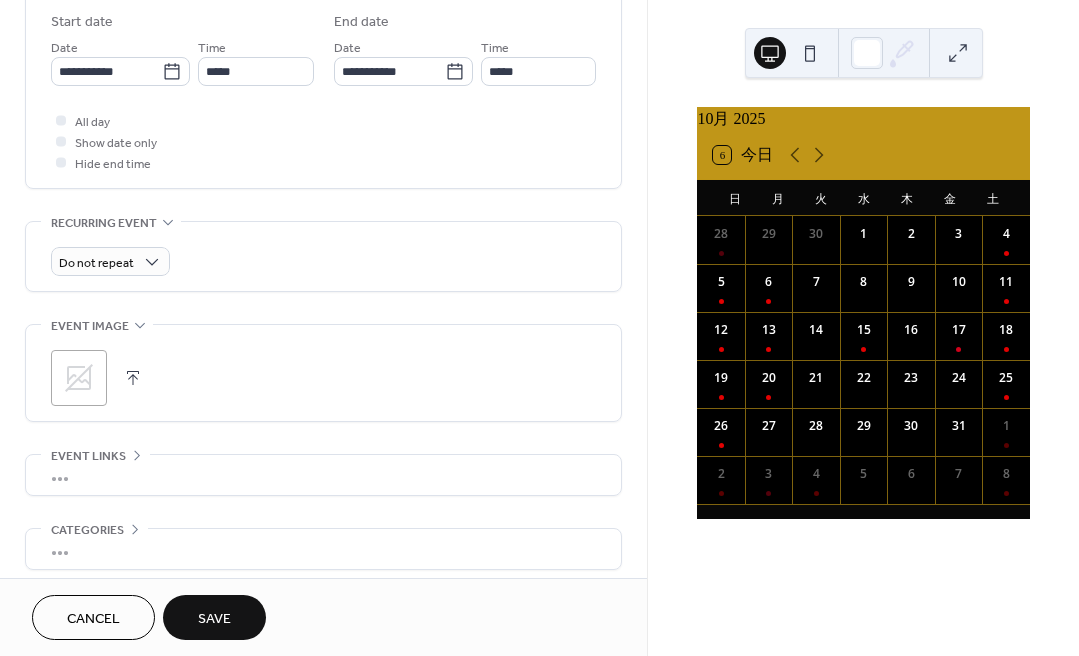 scroll, scrollTop: 666, scrollLeft: 0, axis: vertical 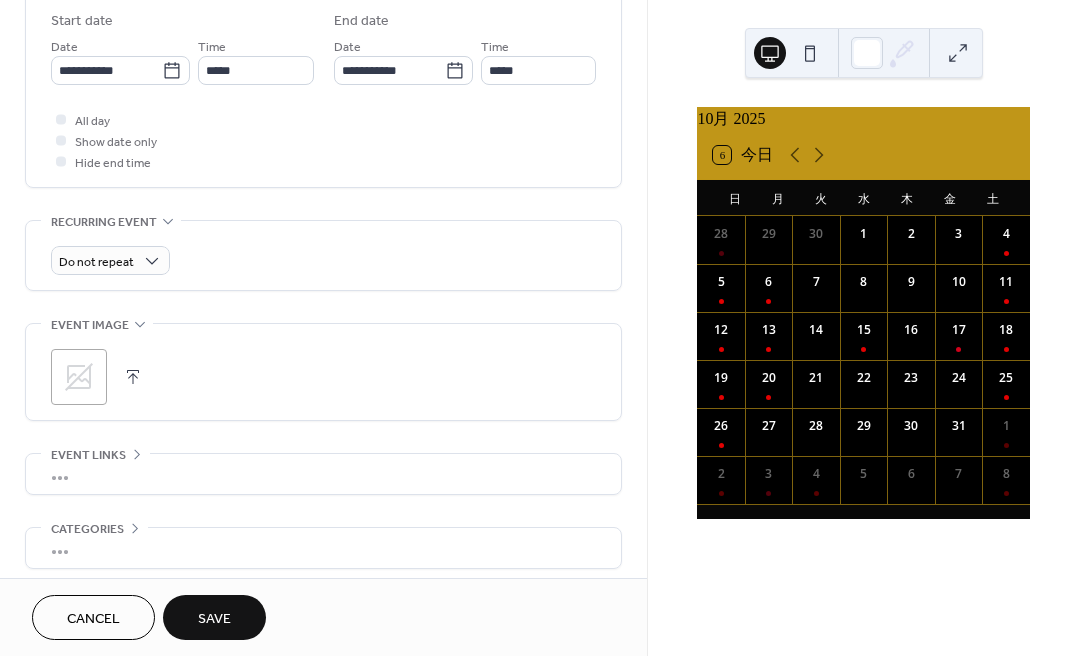 click on "Save" at bounding box center [214, 619] 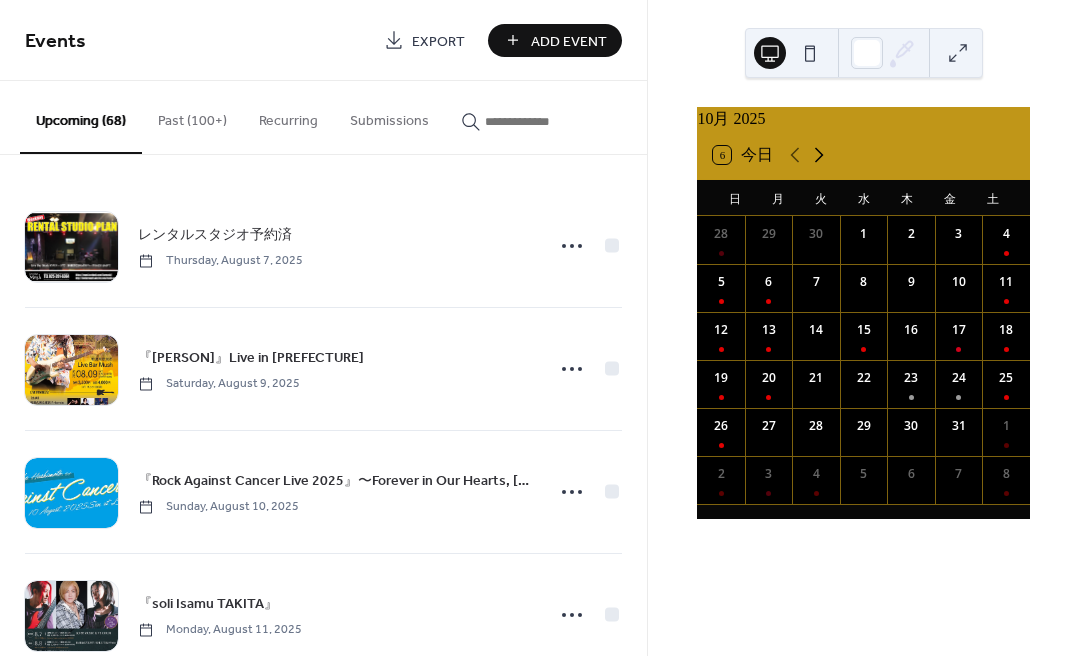 click 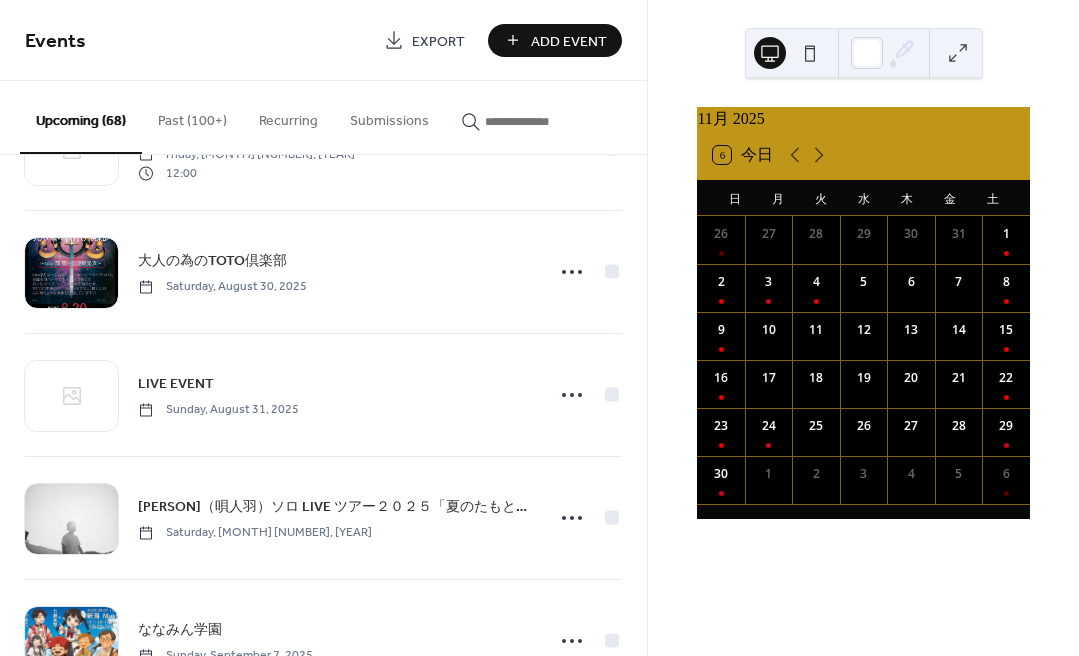 scroll, scrollTop: 1697, scrollLeft: 0, axis: vertical 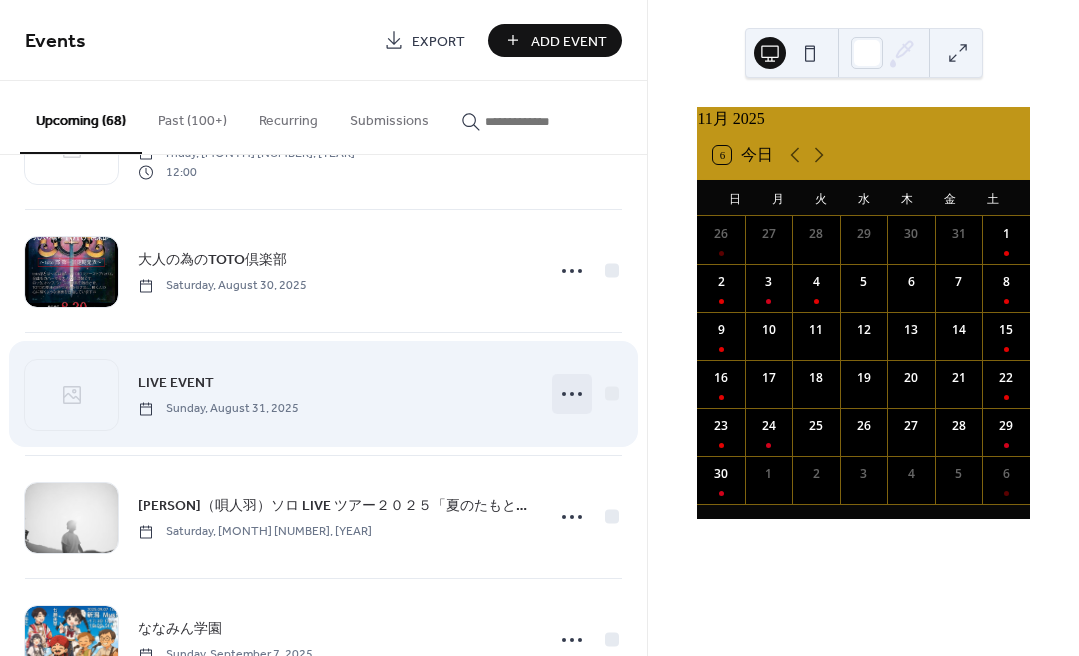 click 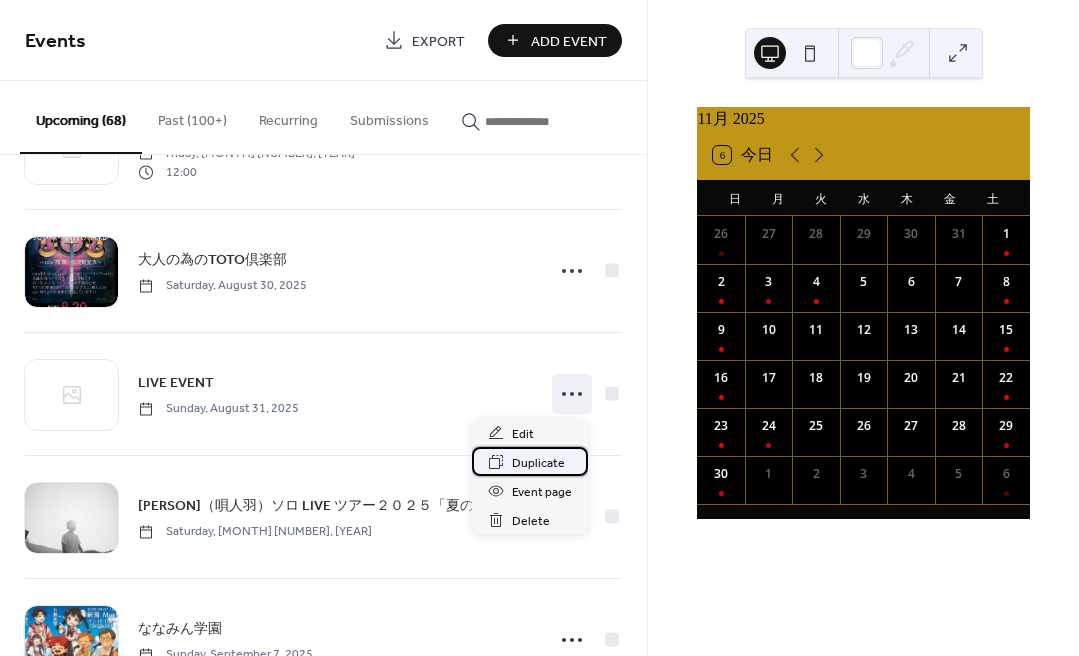 click on "Duplicate" at bounding box center (538, 463) 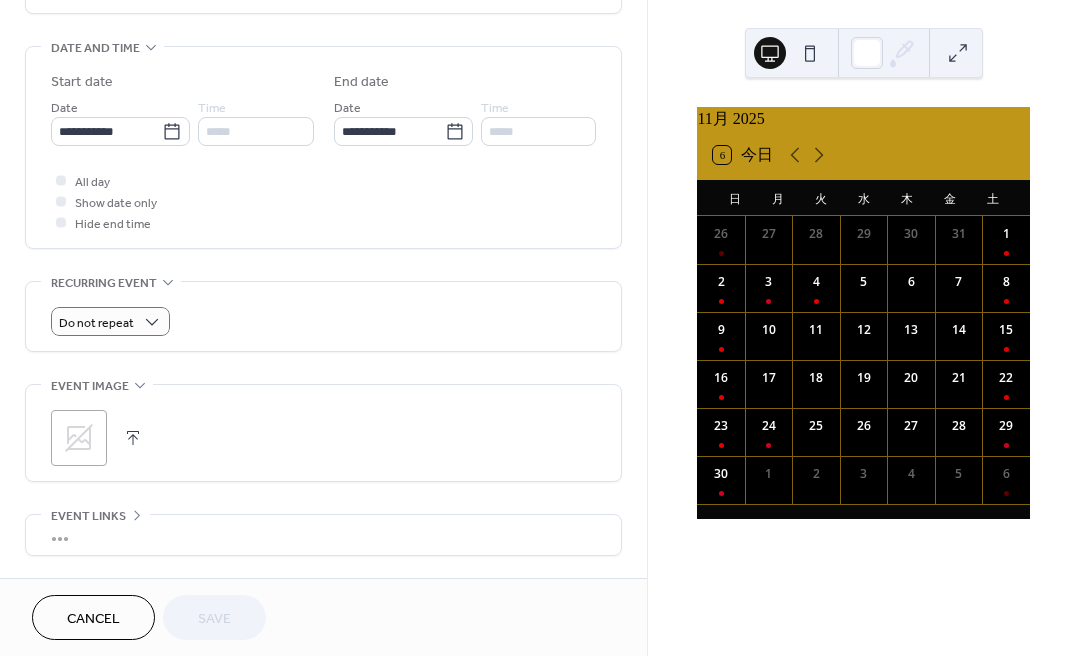 scroll, scrollTop: 599, scrollLeft: 0, axis: vertical 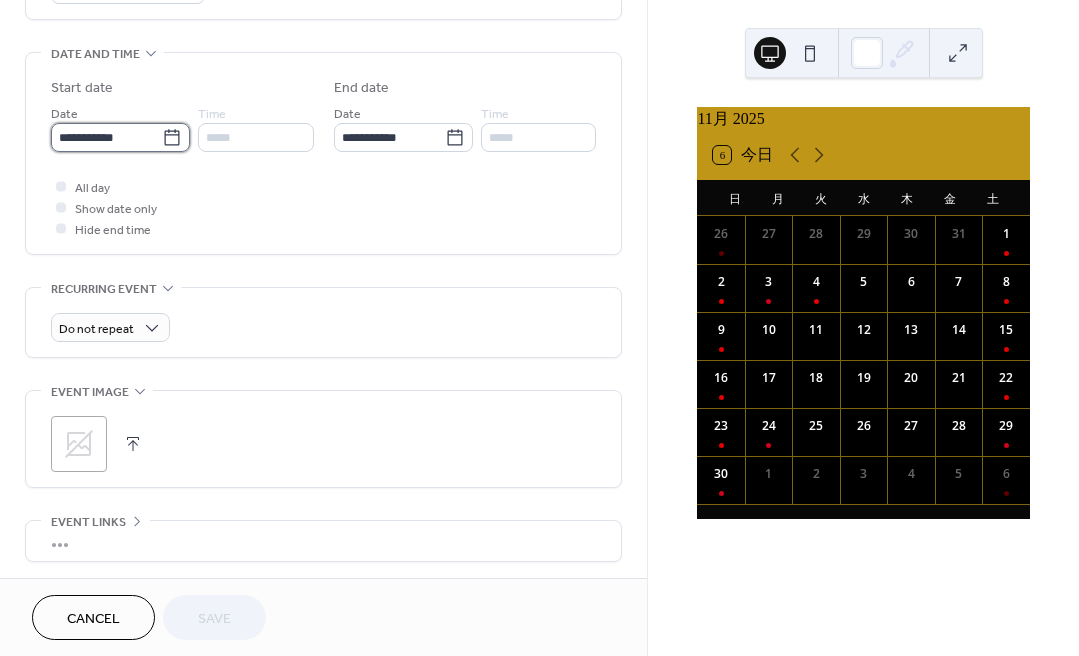 click on "**********" at bounding box center [106, 137] 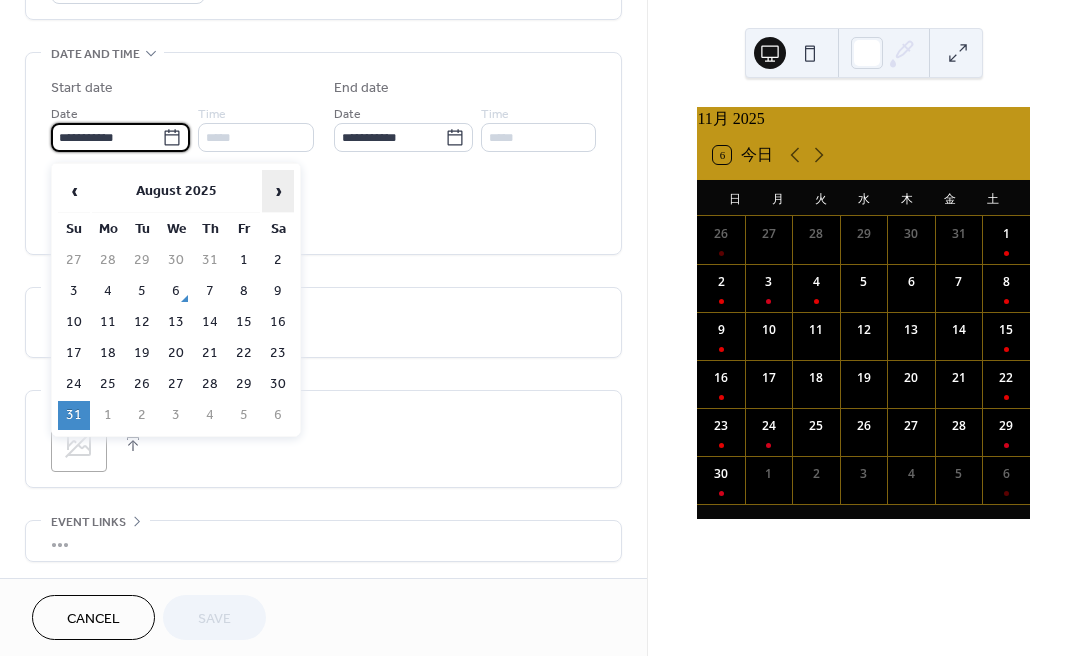 click on "›" at bounding box center (278, 191) 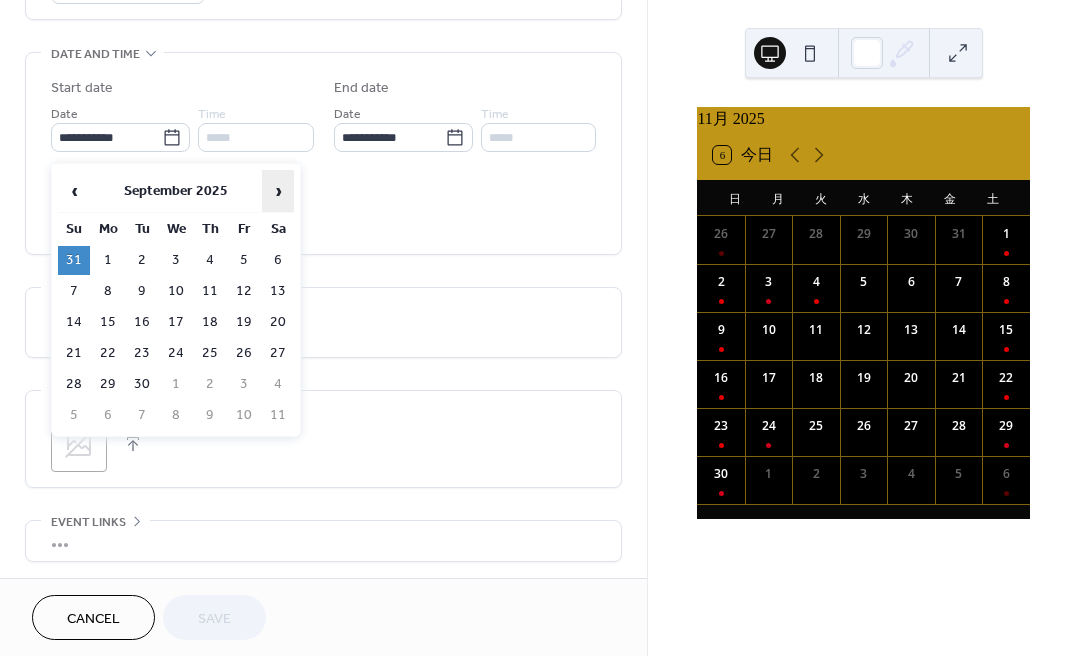 click on "›" at bounding box center (278, 191) 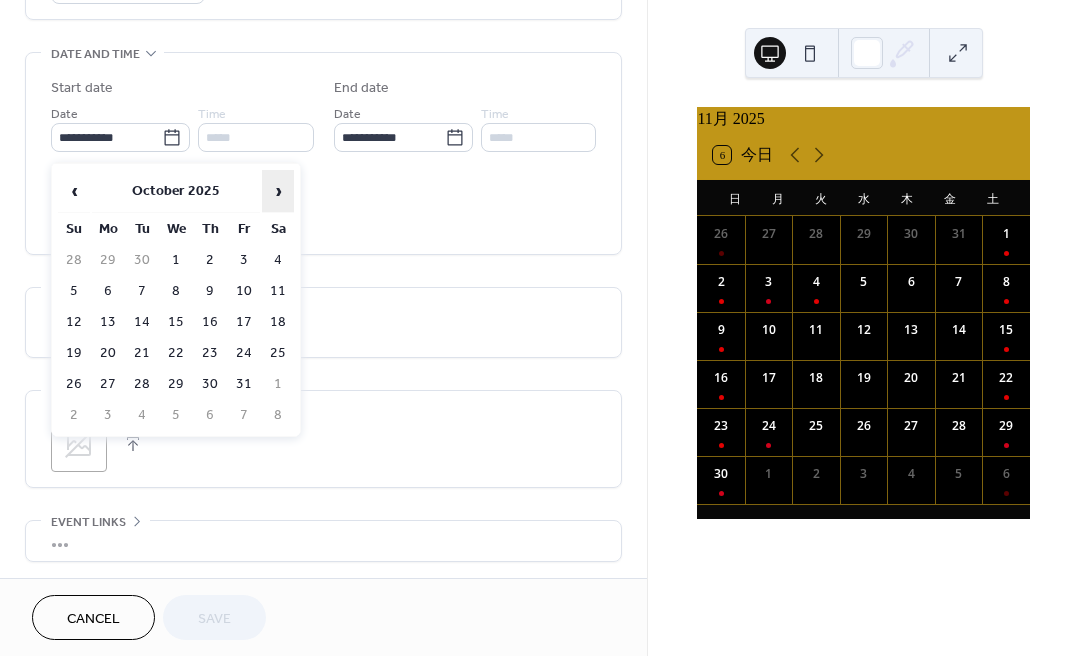 click on "›" at bounding box center [278, 191] 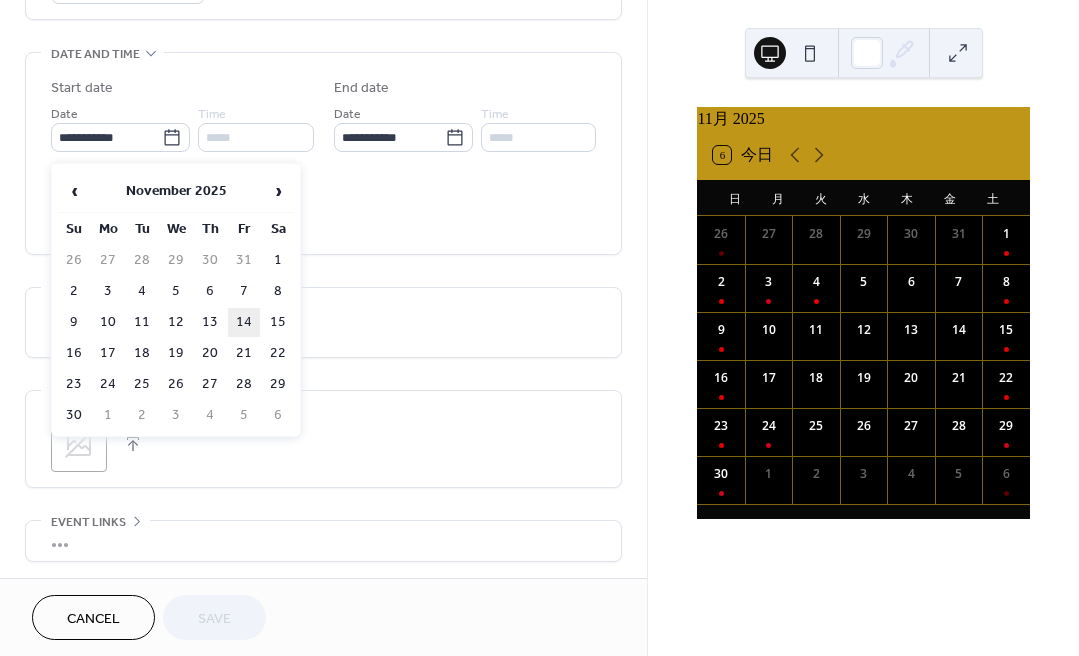 click on "14" at bounding box center (244, 322) 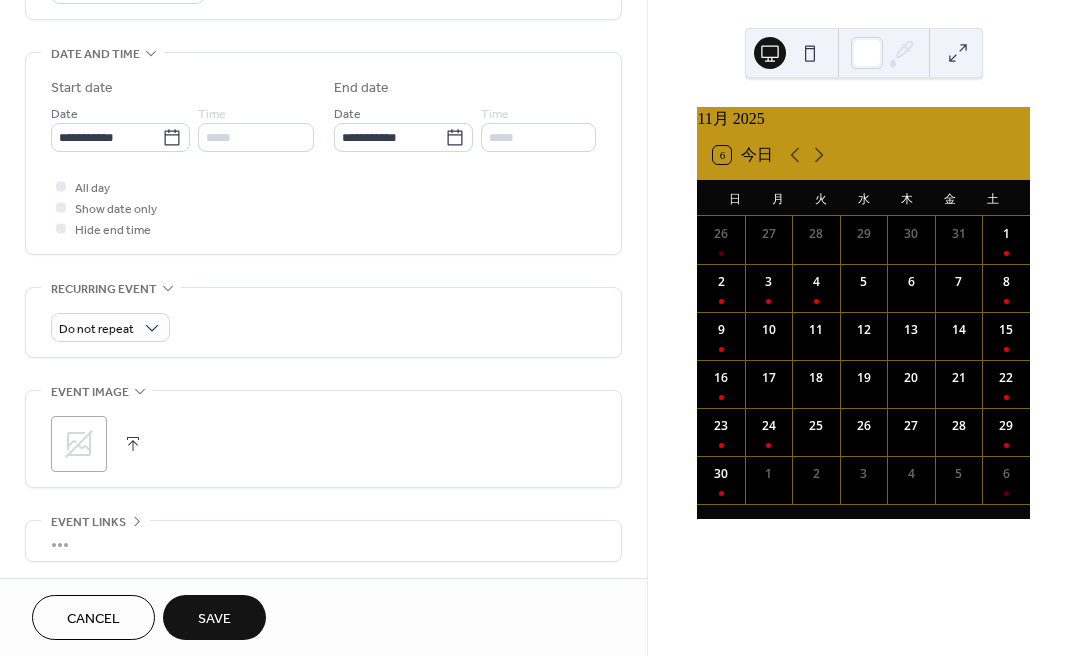 click on "Save" at bounding box center [214, 617] 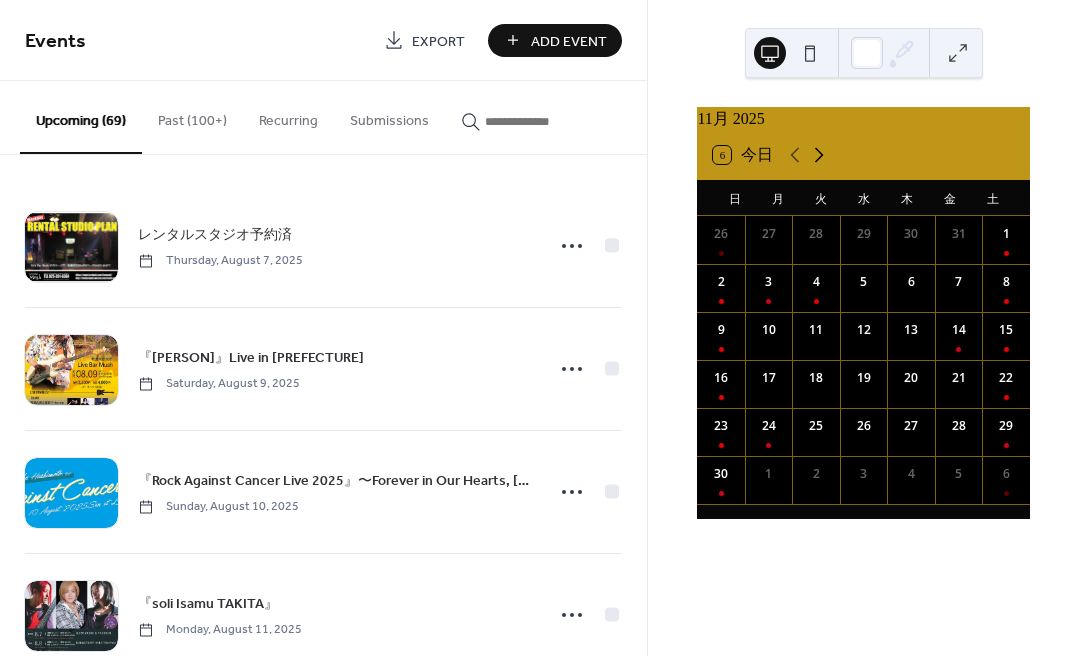 click 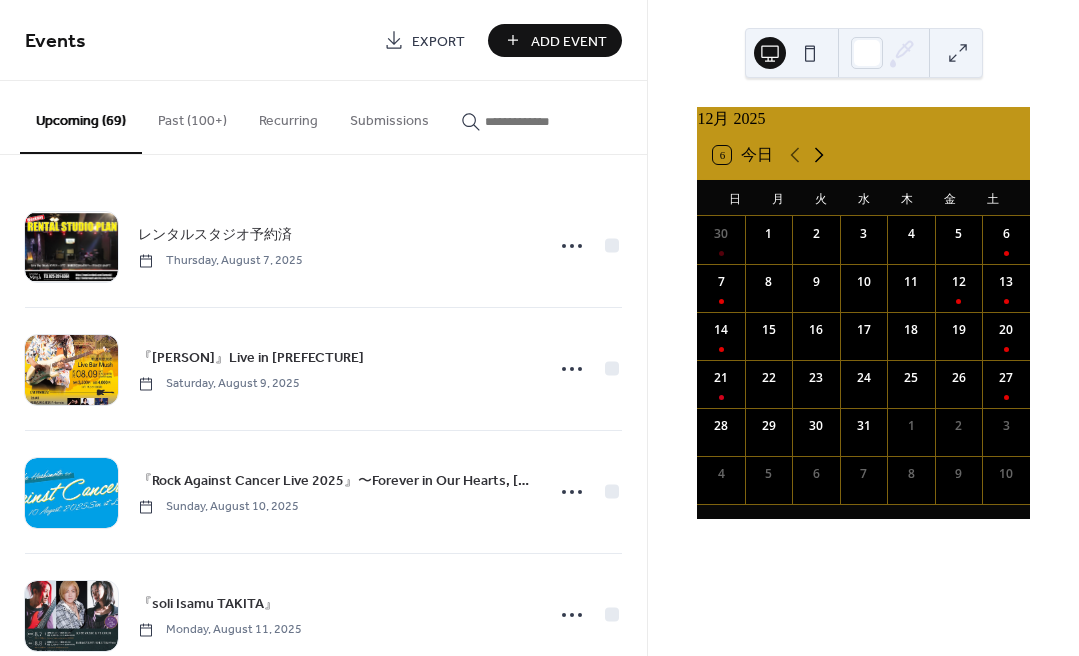 click 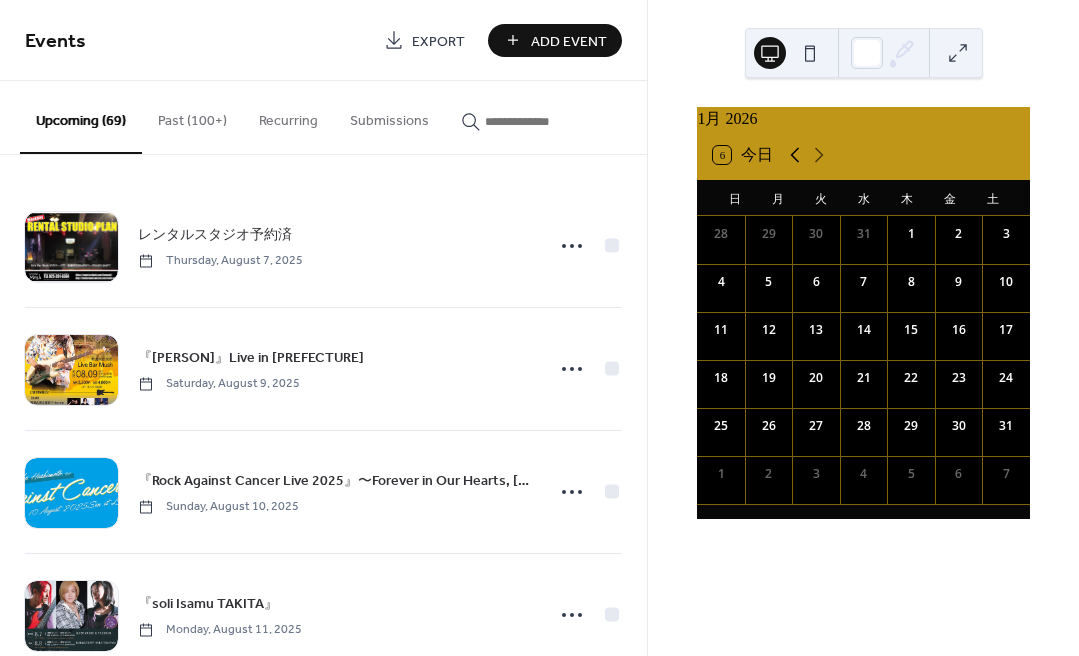 click 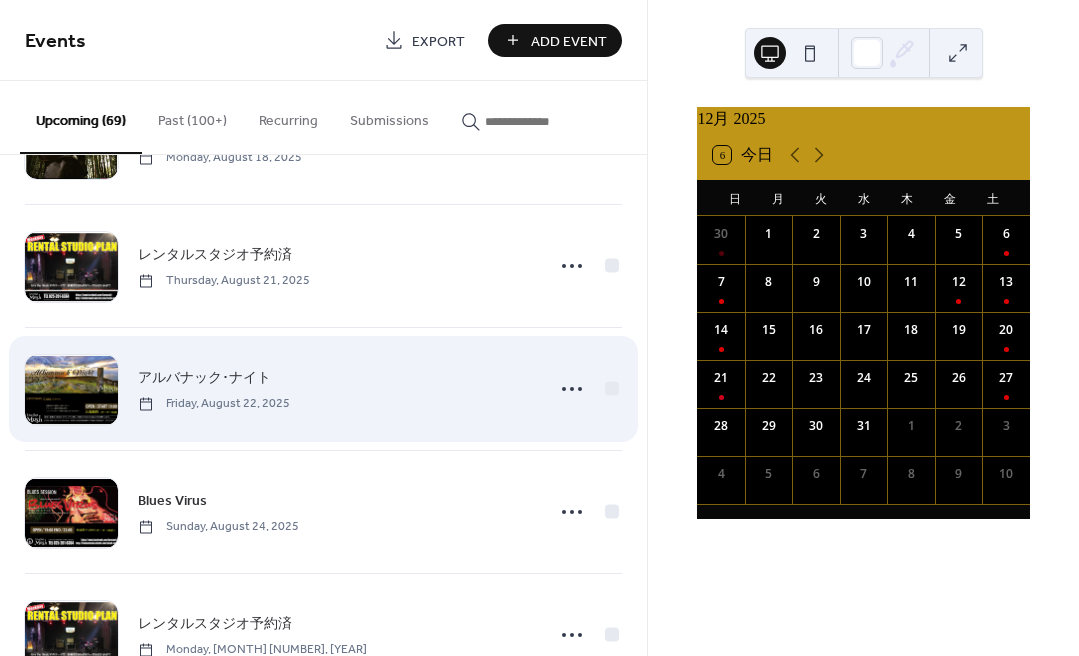 scroll, scrollTop: 970, scrollLeft: 0, axis: vertical 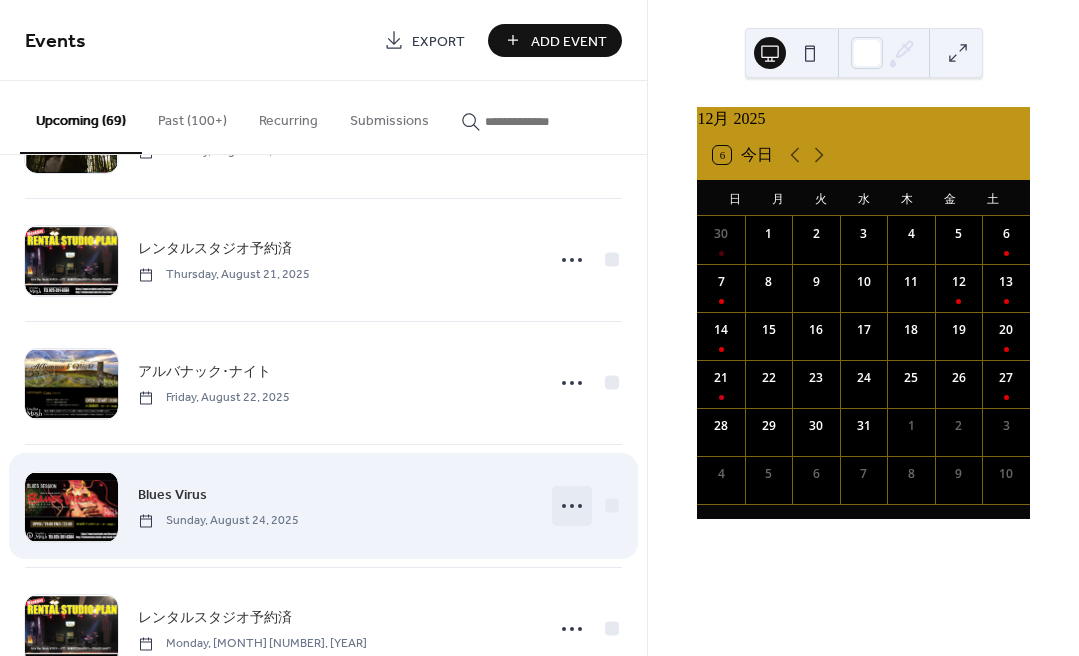 click 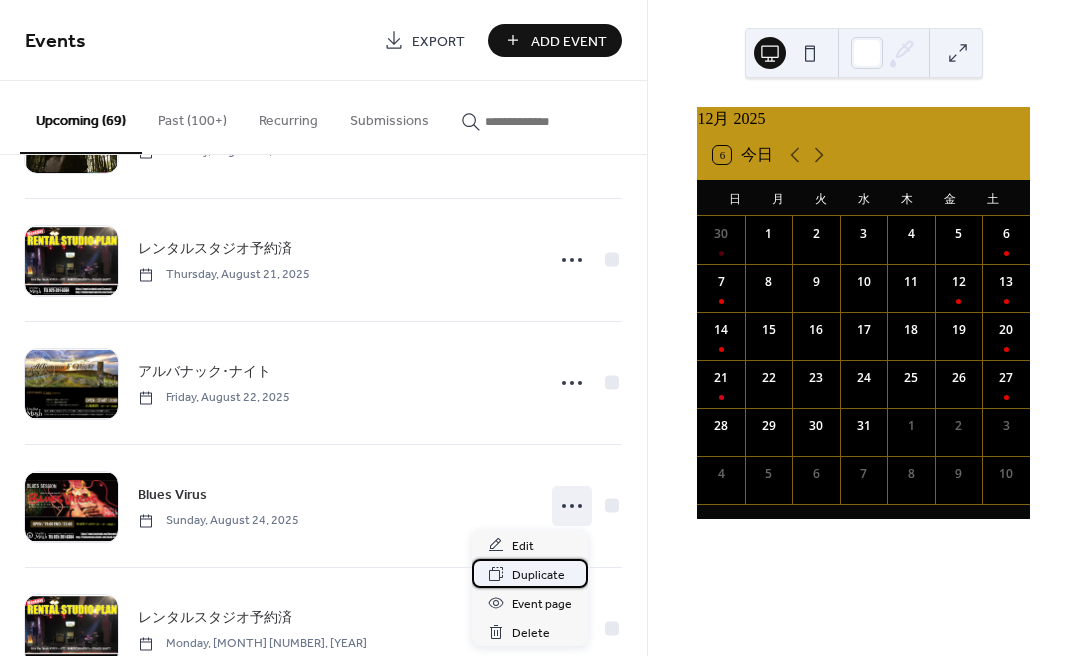 click on "Duplicate" at bounding box center [538, 575] 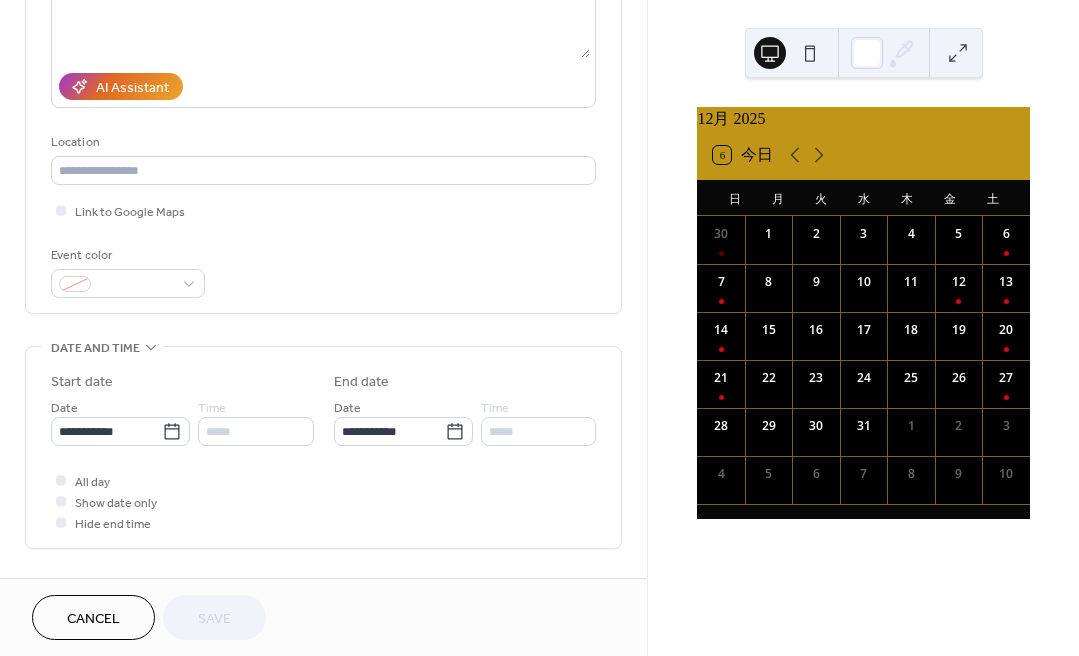 scroll, scrollTop: 306, scrollLeft: 0, axis: vertical 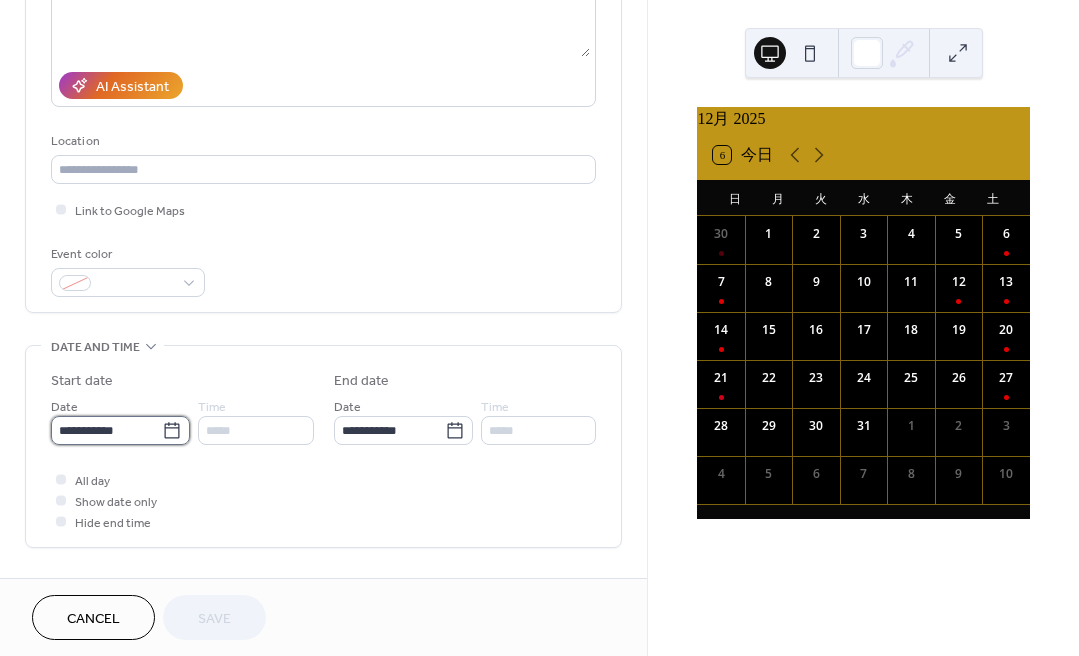 click on "**********" at bounding box center [106, 430] 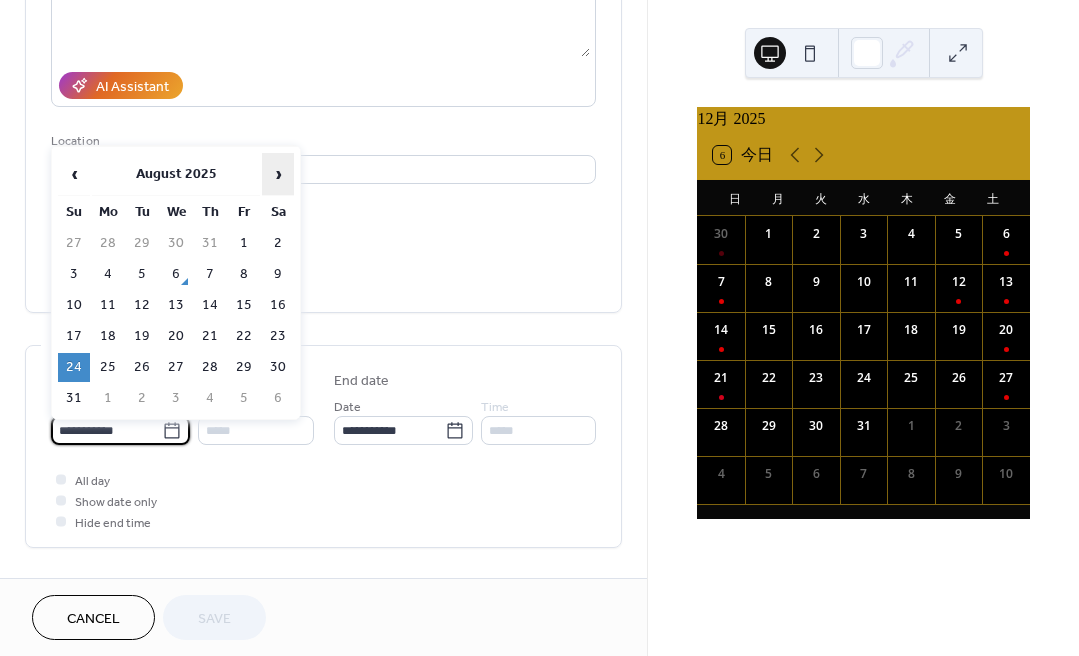 click on "›" at bounding box center [278, 174] 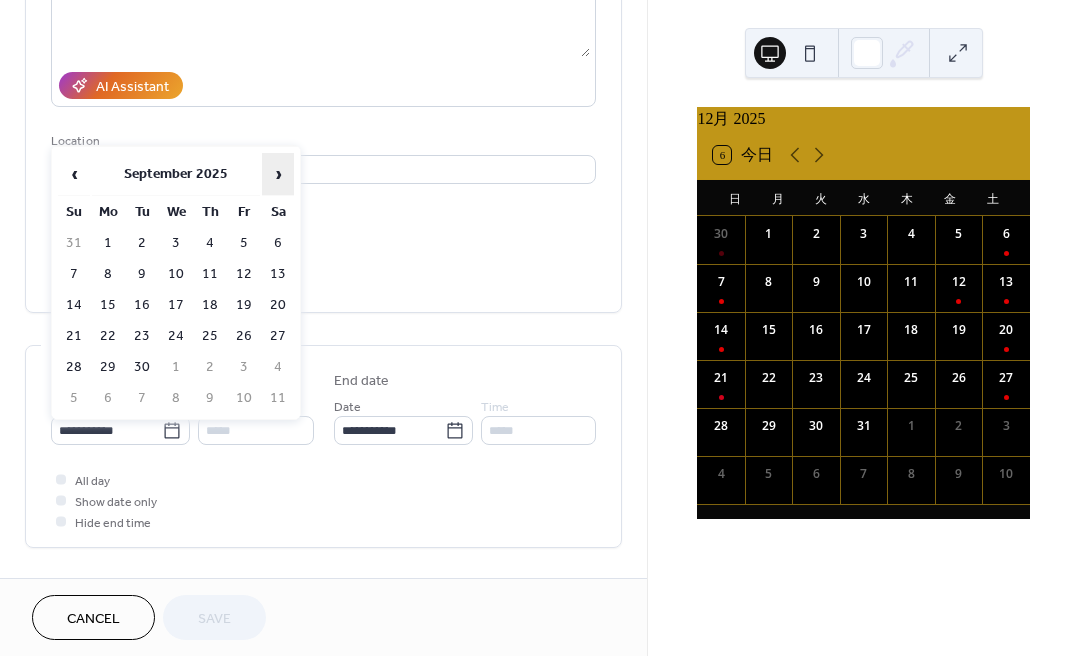 click on "›" at bounding box center (278, 174) 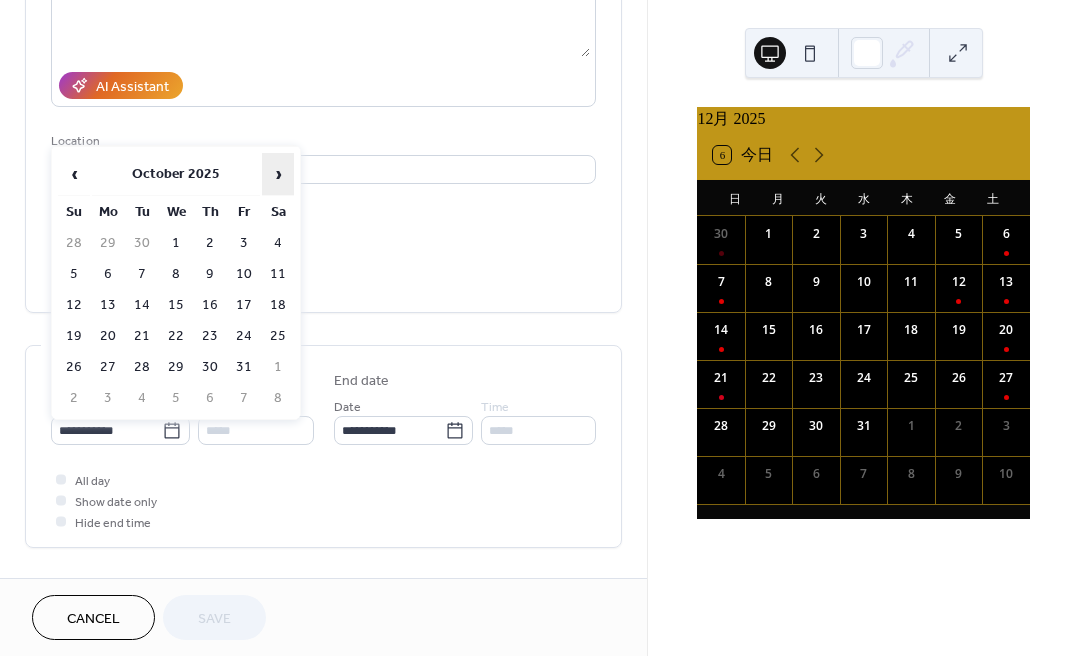 click on "›" at bounding box center (278, 174) 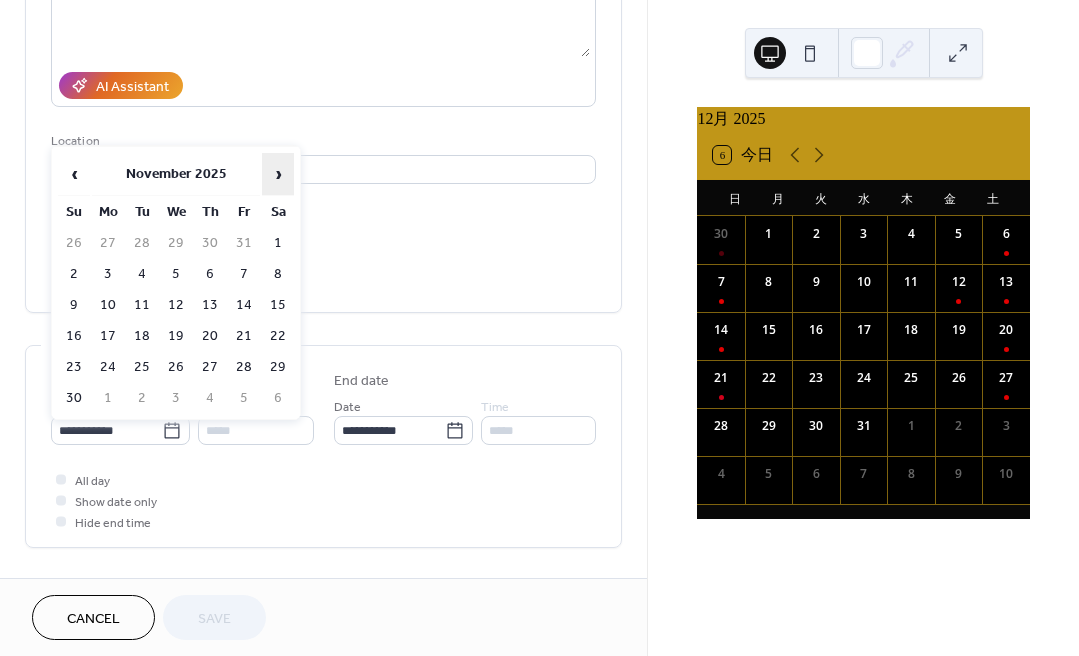 click on "›" at bounding box center [278, 174] 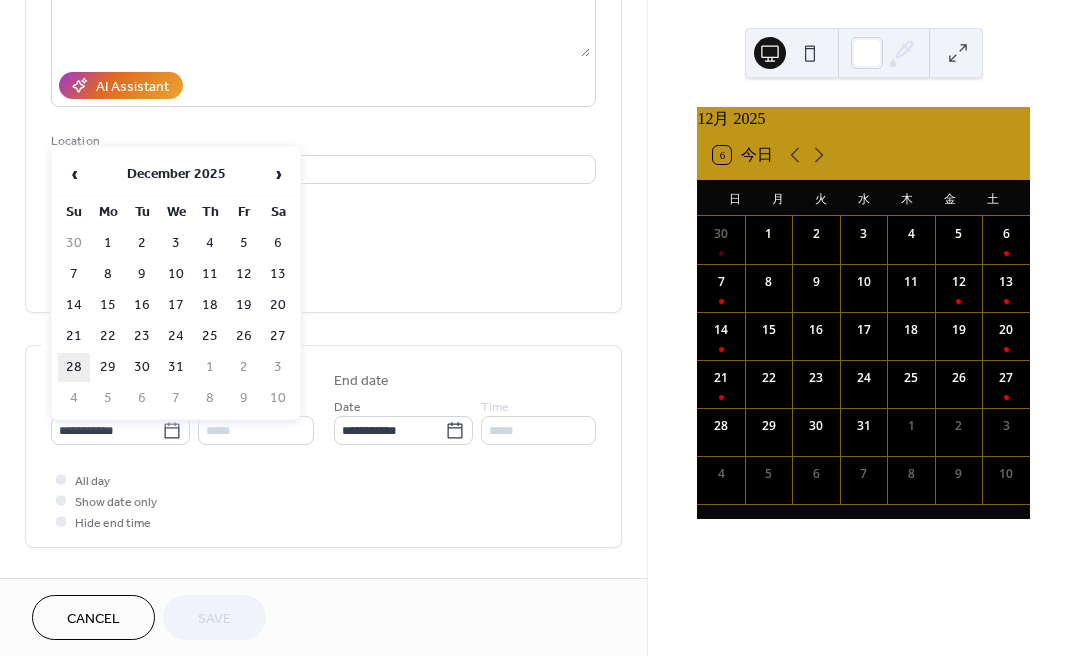 click on "28" at bounding box center [74, 367] 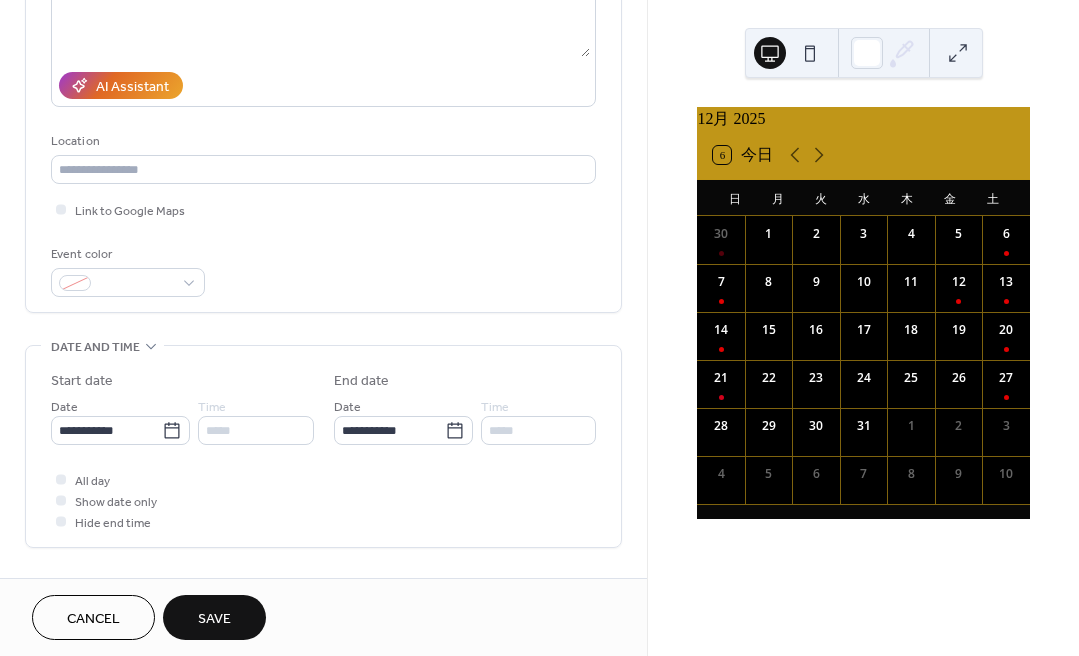 click on "Save" at bounding box center (214, 619) 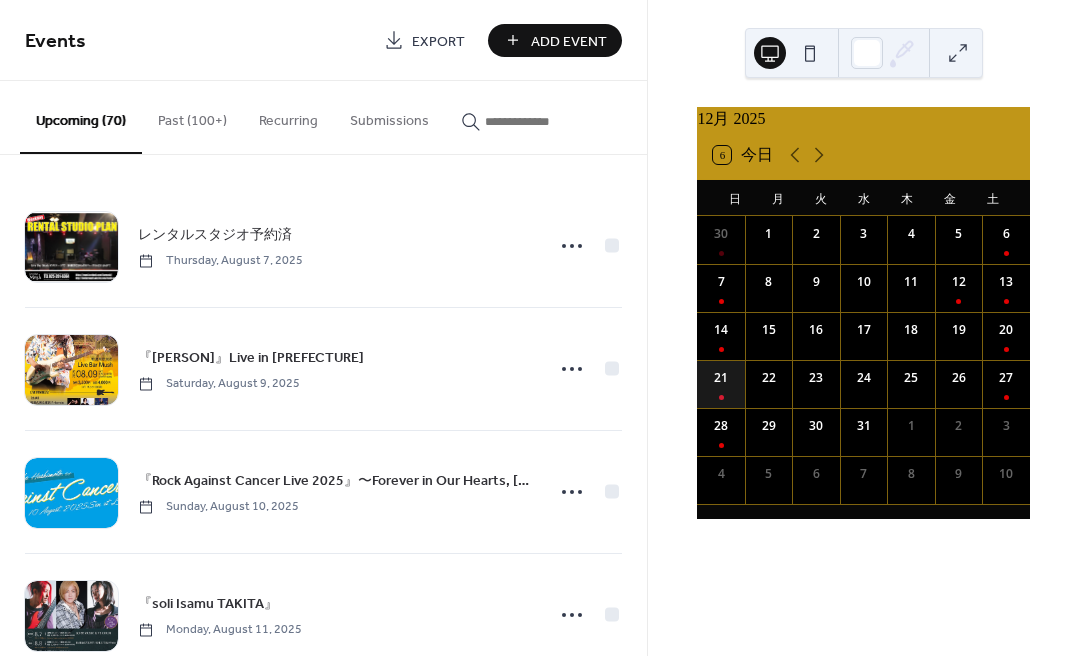 click on "21" at bounding box center [721, 384] 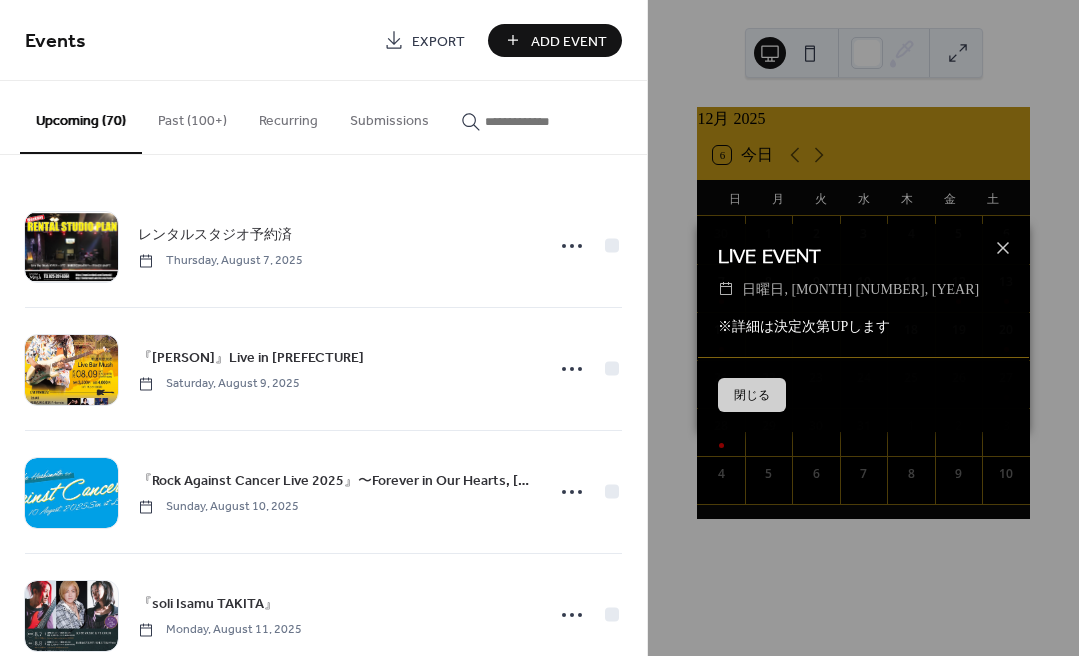click on "閉じる" at bounding box center (752, 395) 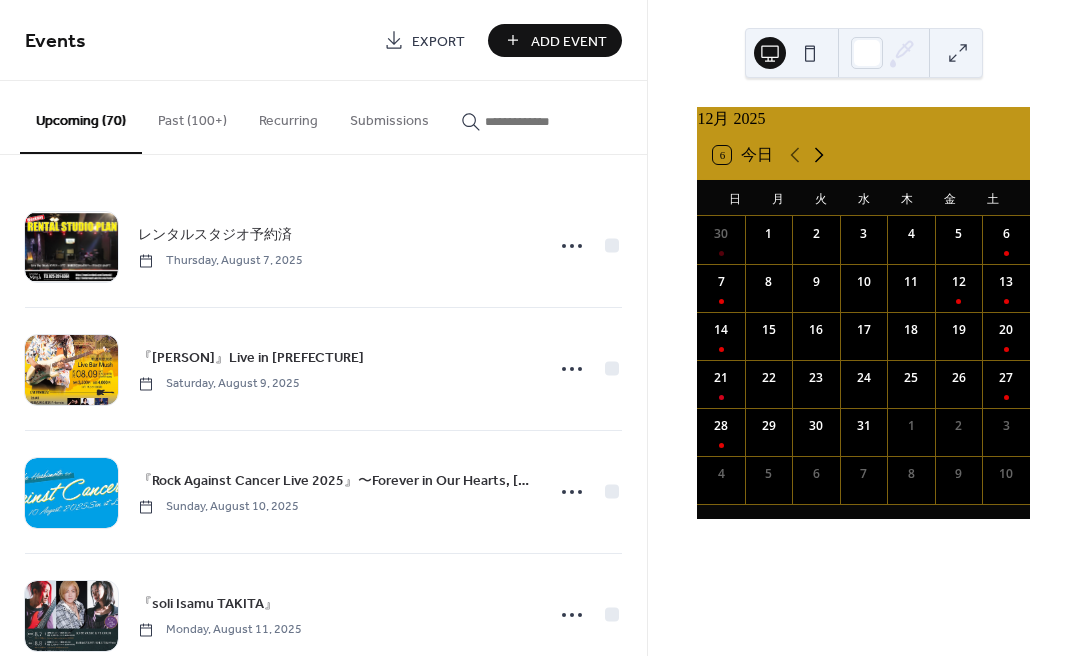click 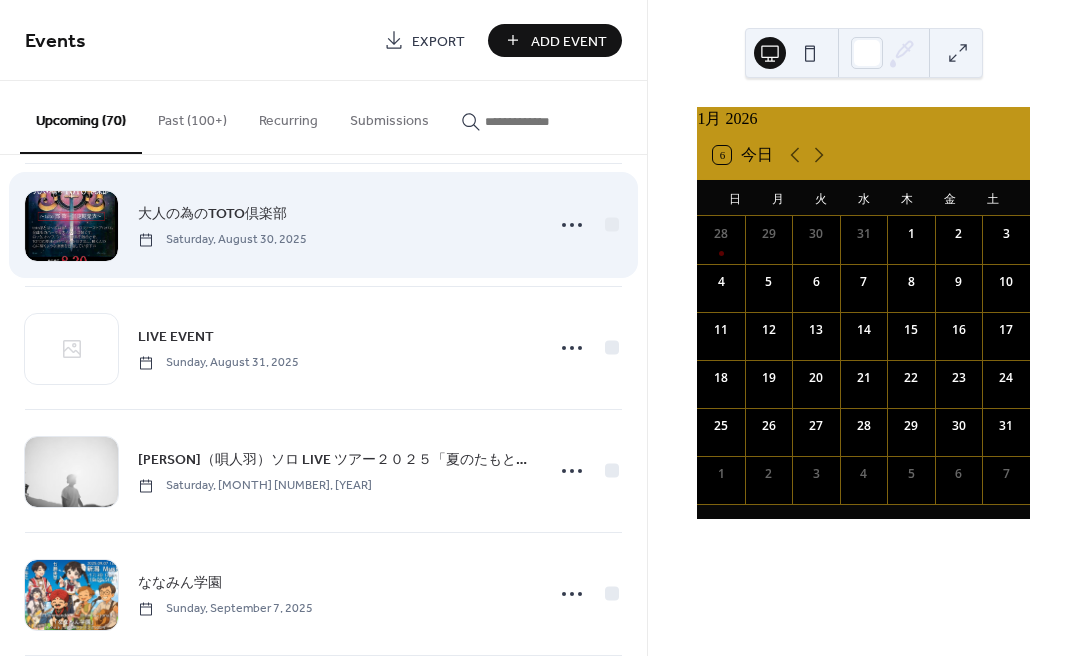 scroll, scrollTop: 1753, scrollLeft: 0, axis: vertical 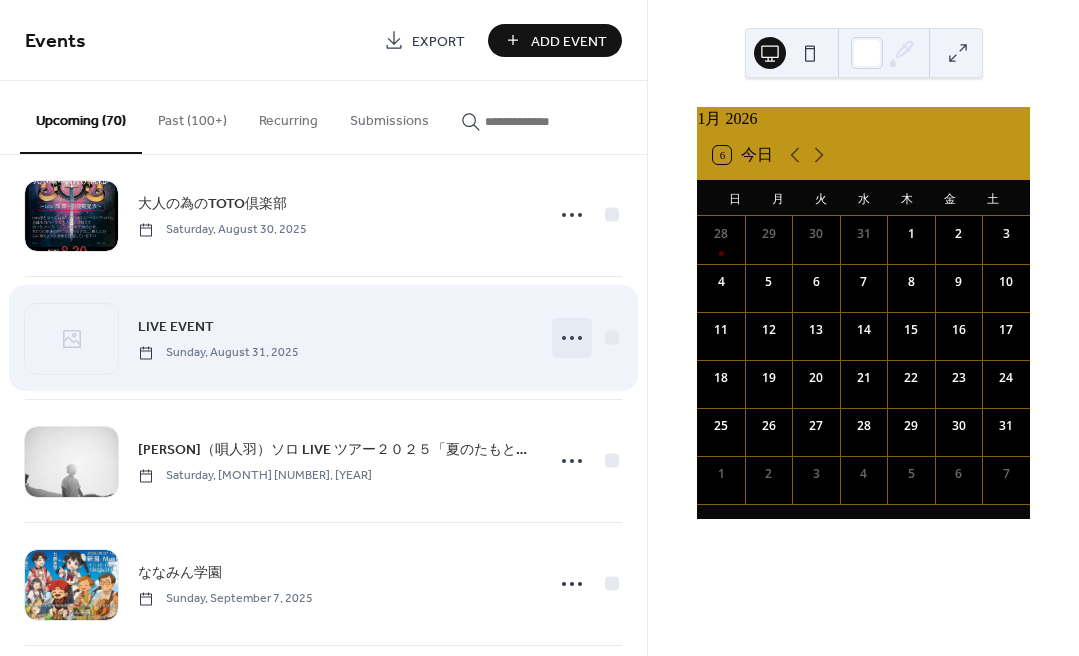 click 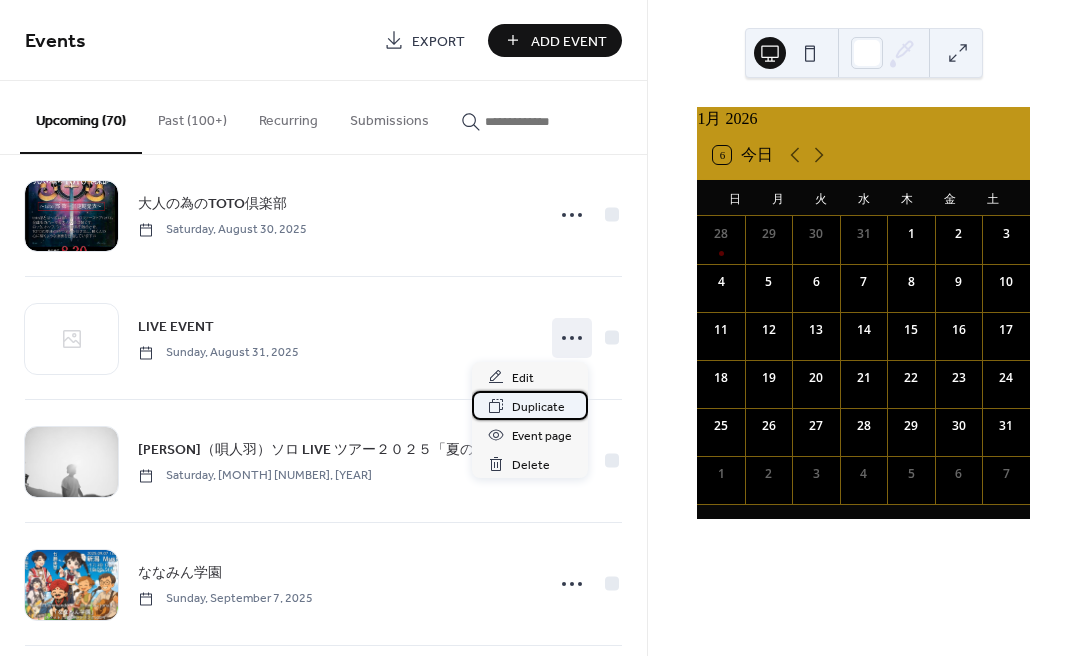 click on "Duplicate" at bounding box center [538, 407] 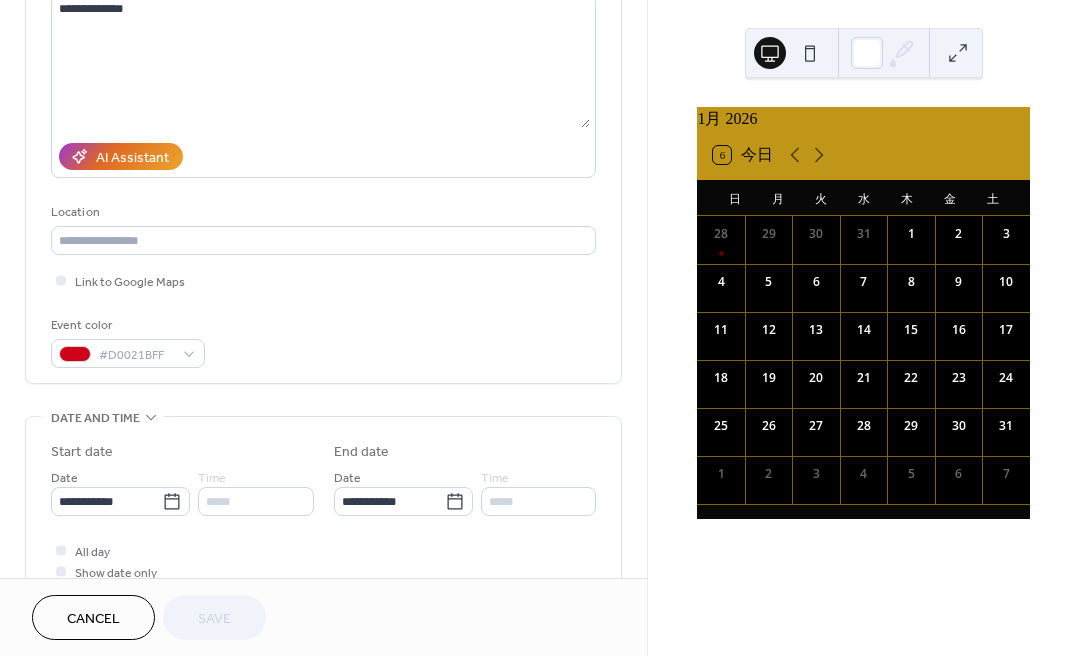 scroll, scrollTop: 240, scrollLeft: 0, axis: vertical 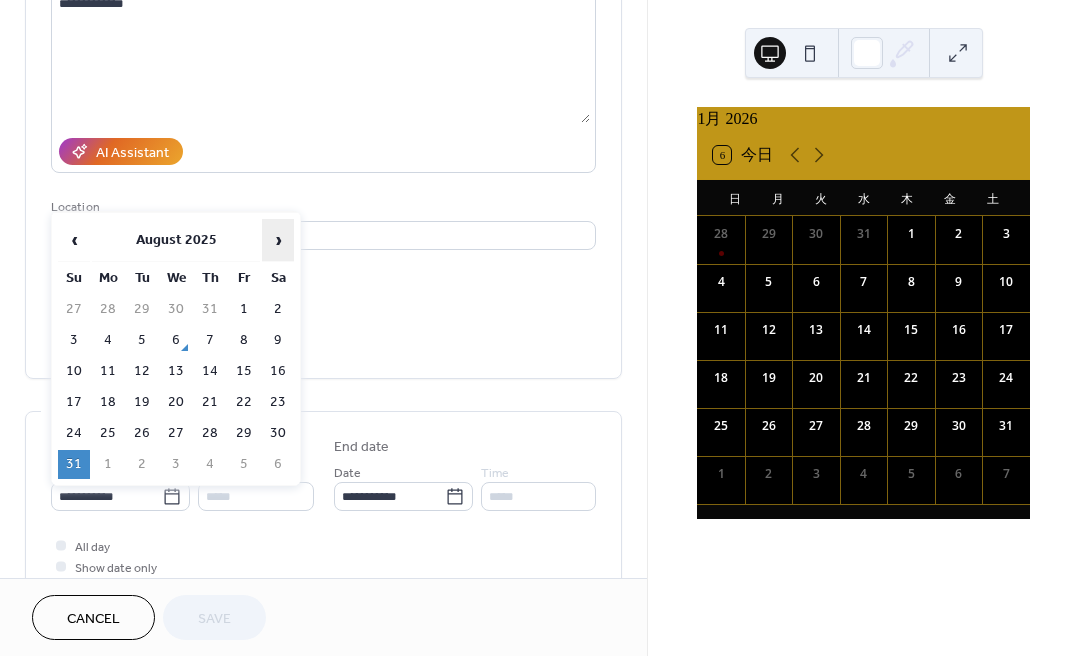 click on "›" at bounding box center (278, 240) 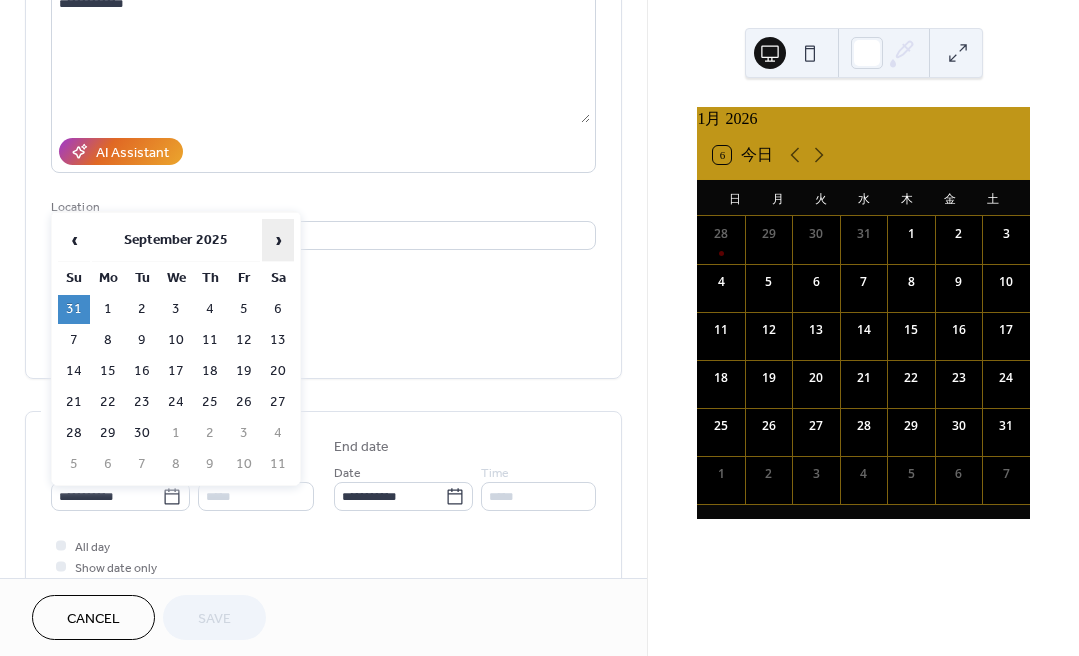 click on "›" at bounding box center [278, 240] 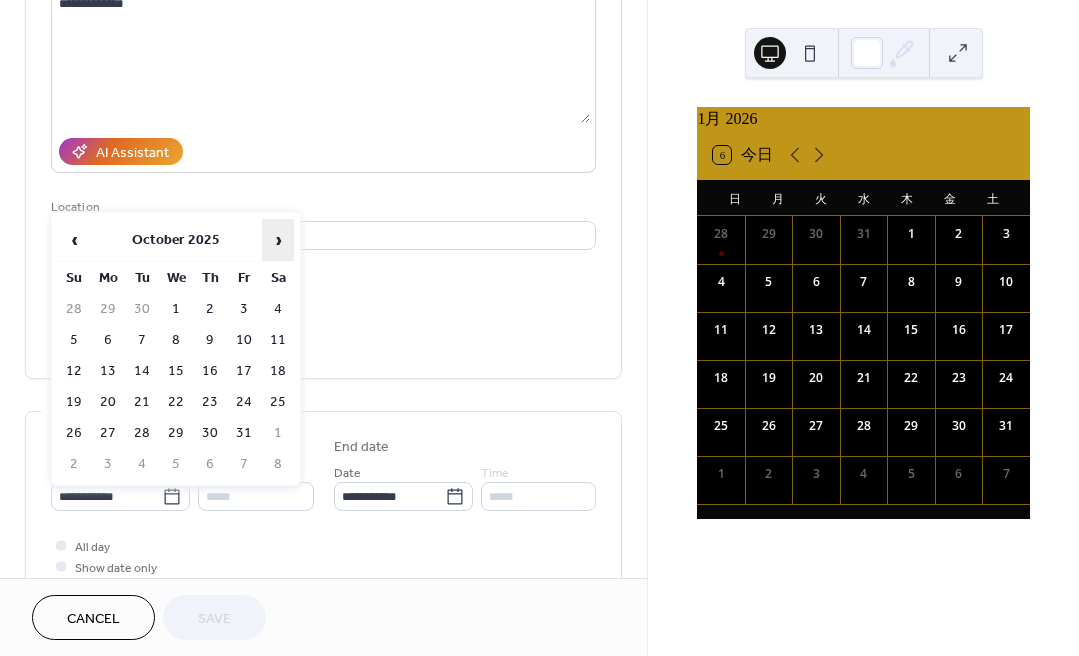 click on "›" at bounding box center (278, 240) 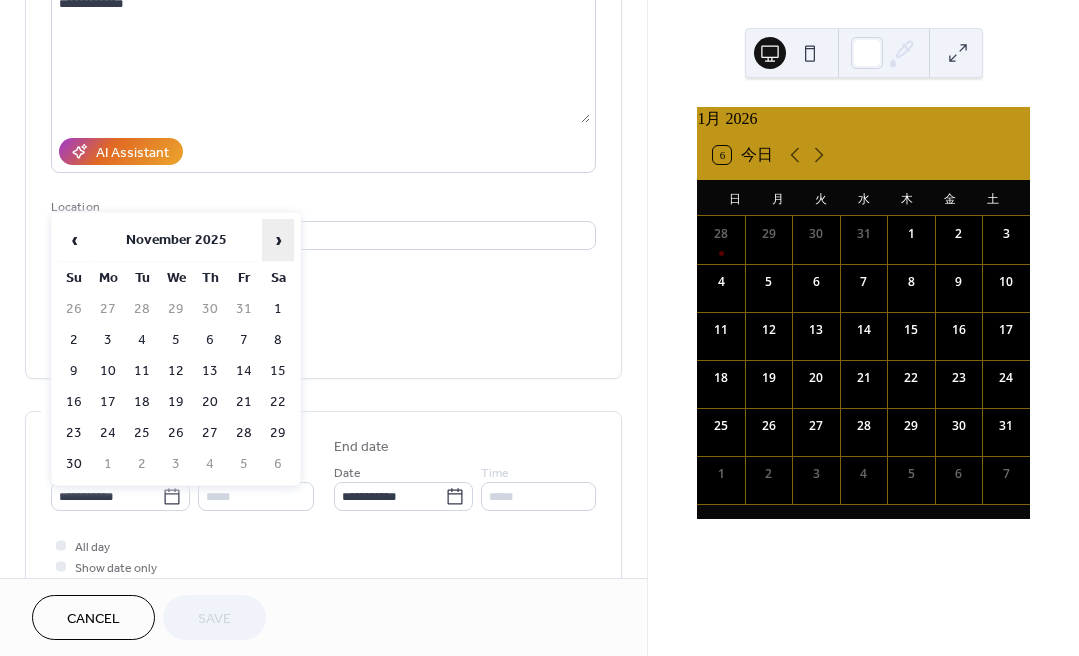 click on "›" at bounding box center (278, 240) 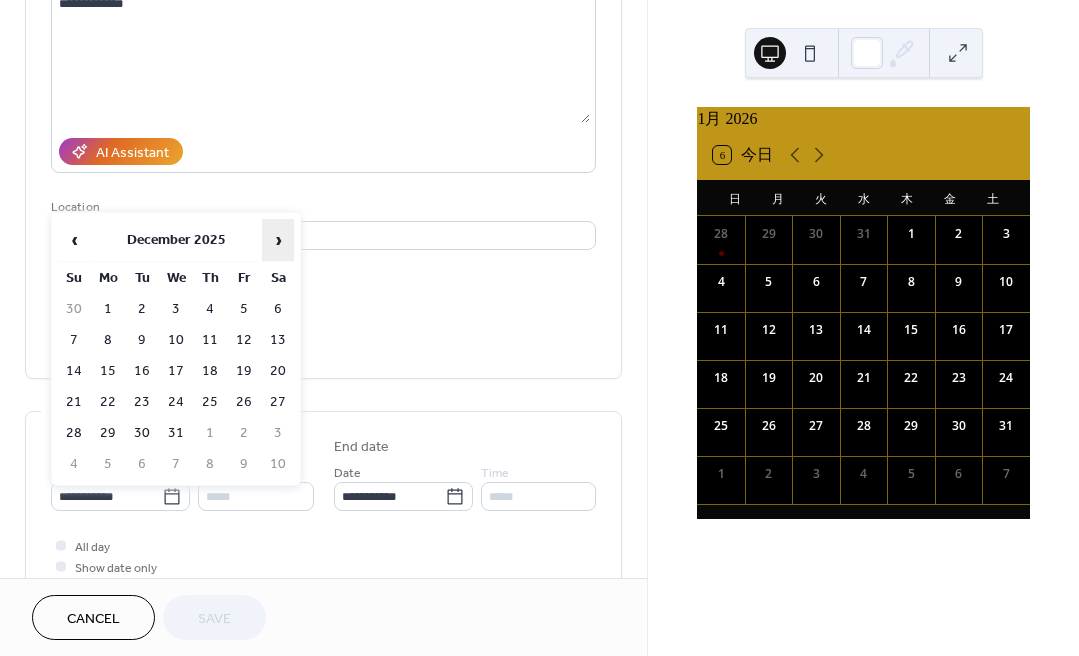 click on "›" at bounding box center [278, 240] 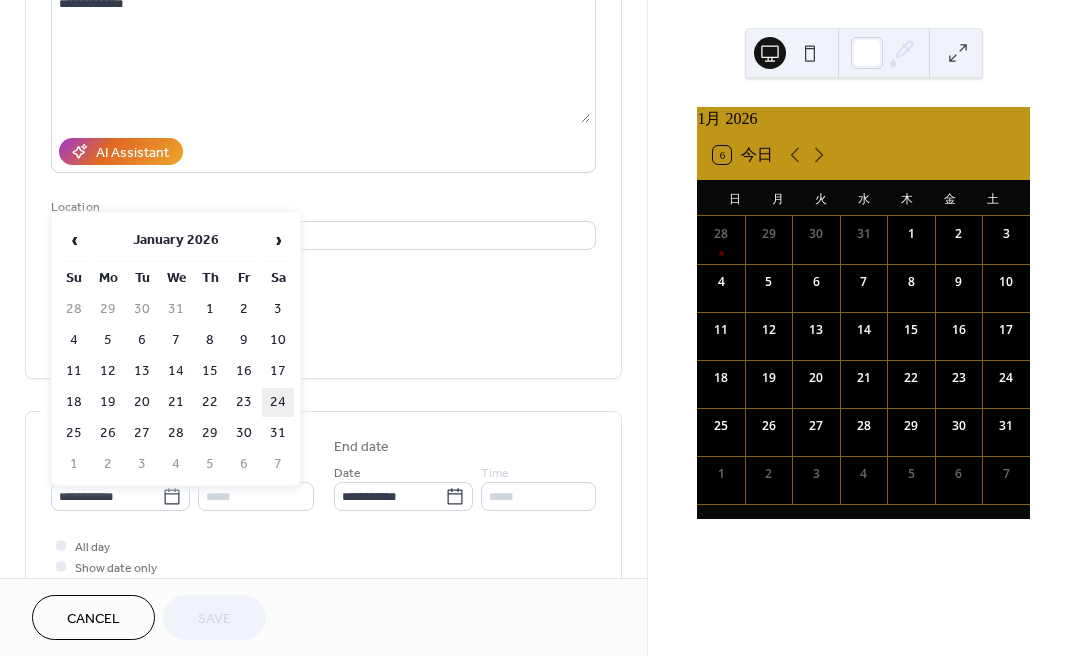click on "24" at bounding box center [278, 402] 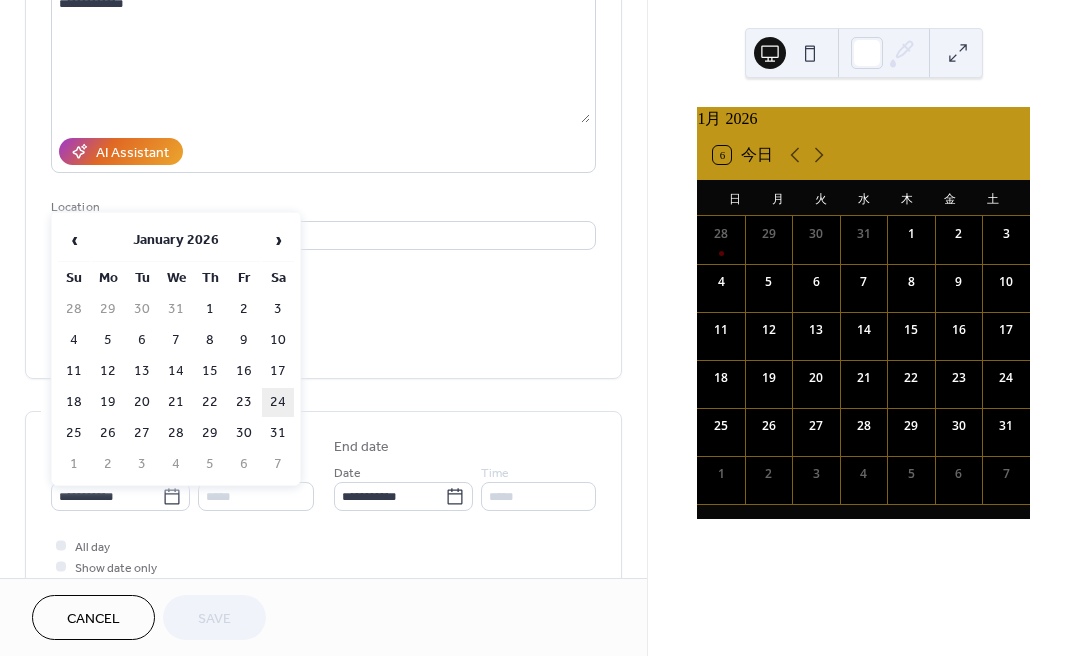 type on "**********" 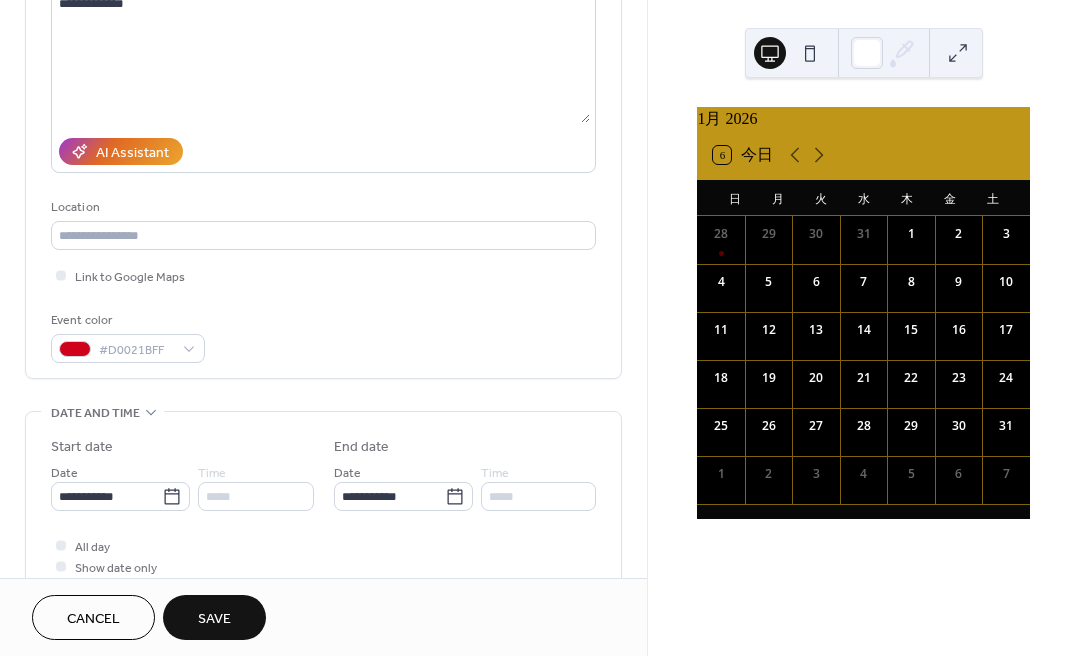 click on "Save" at bounding box center (214, 619) 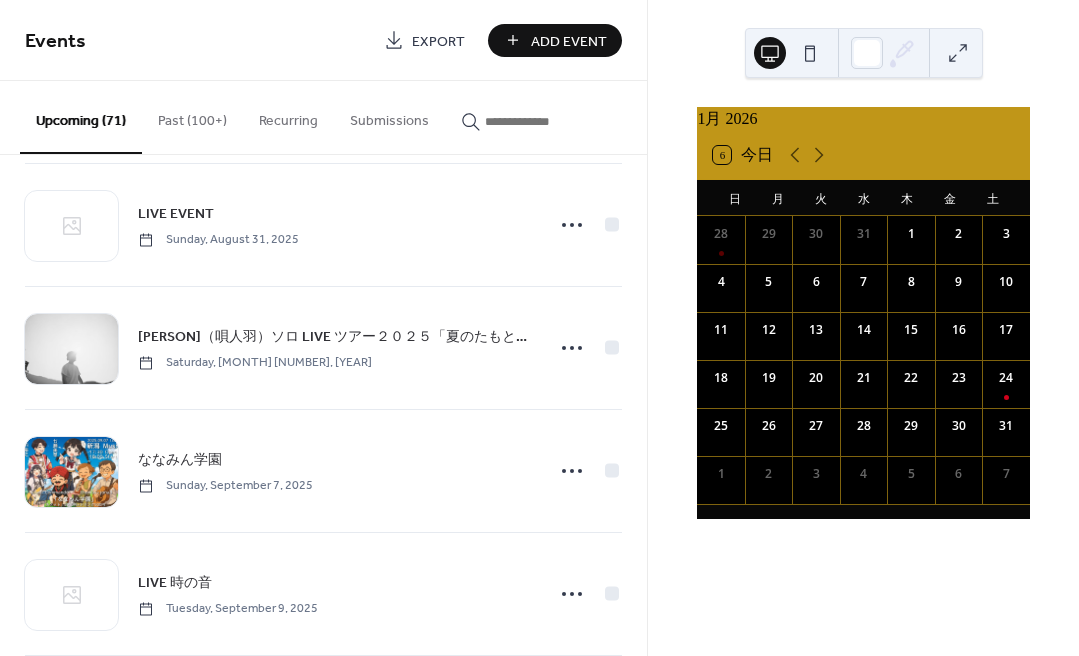 scroll, scrollTop: 1869, scrollLeft: 0, axis: vertical 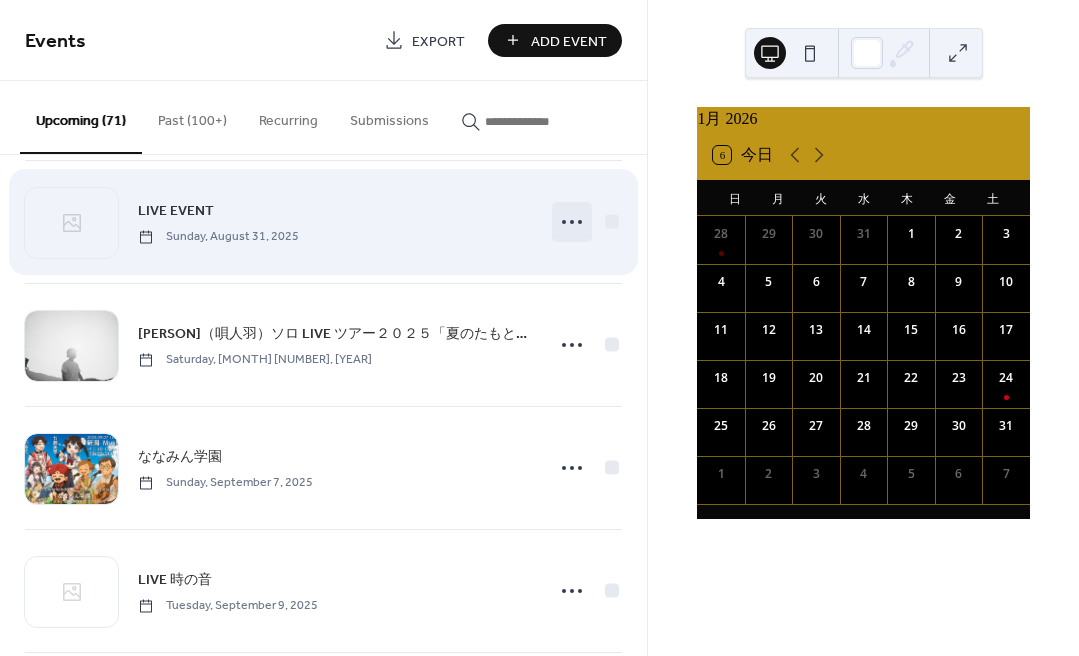 click 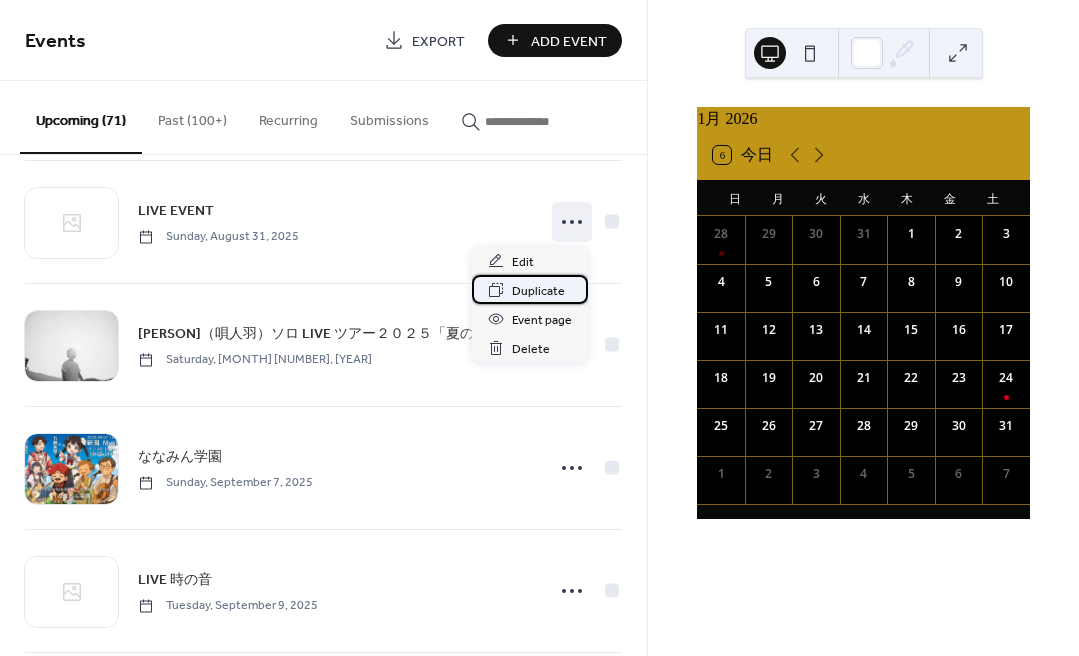 click on "Duplicate" at bounding box center [538, 291] 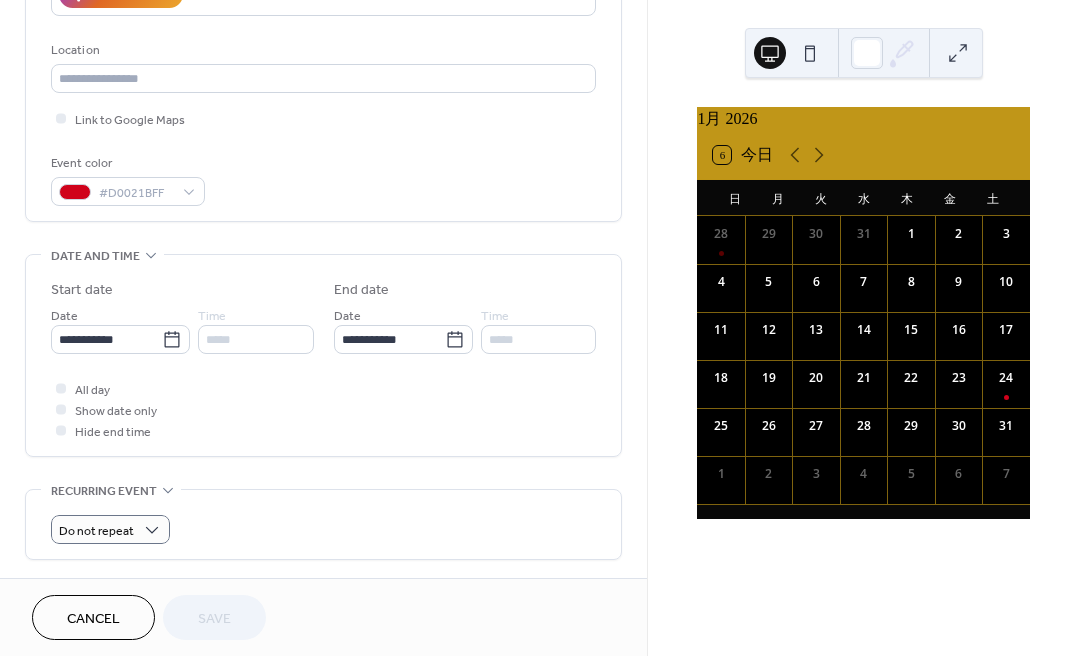 scroll, scrollTop: 399, scrollLeft: 0, axis: vertical 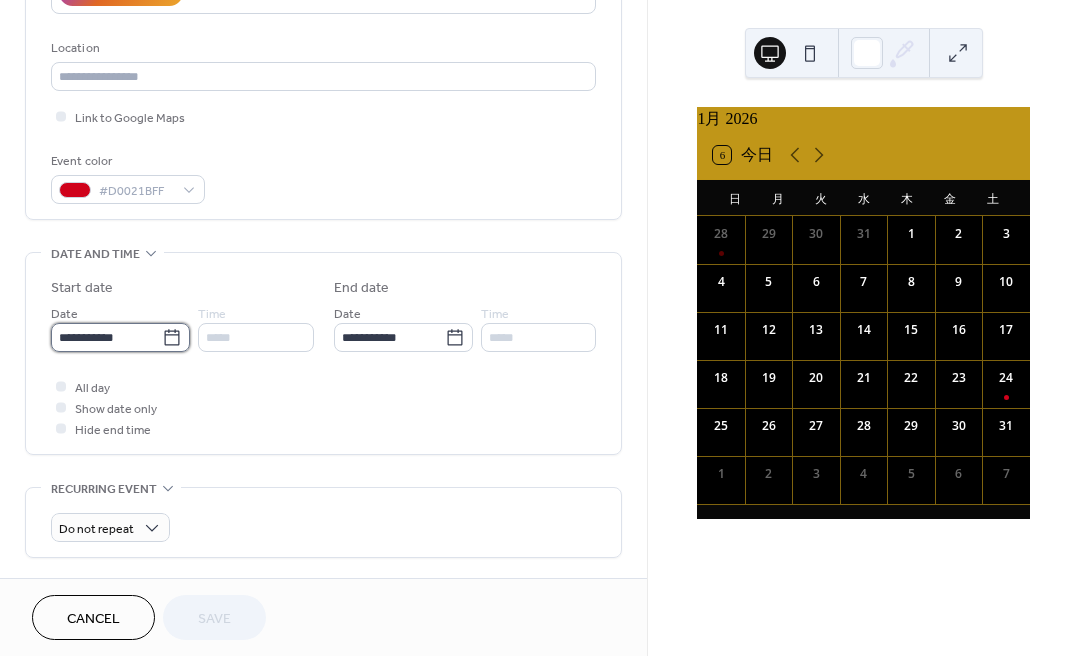click on "**********" at bounding box center (106, 337) 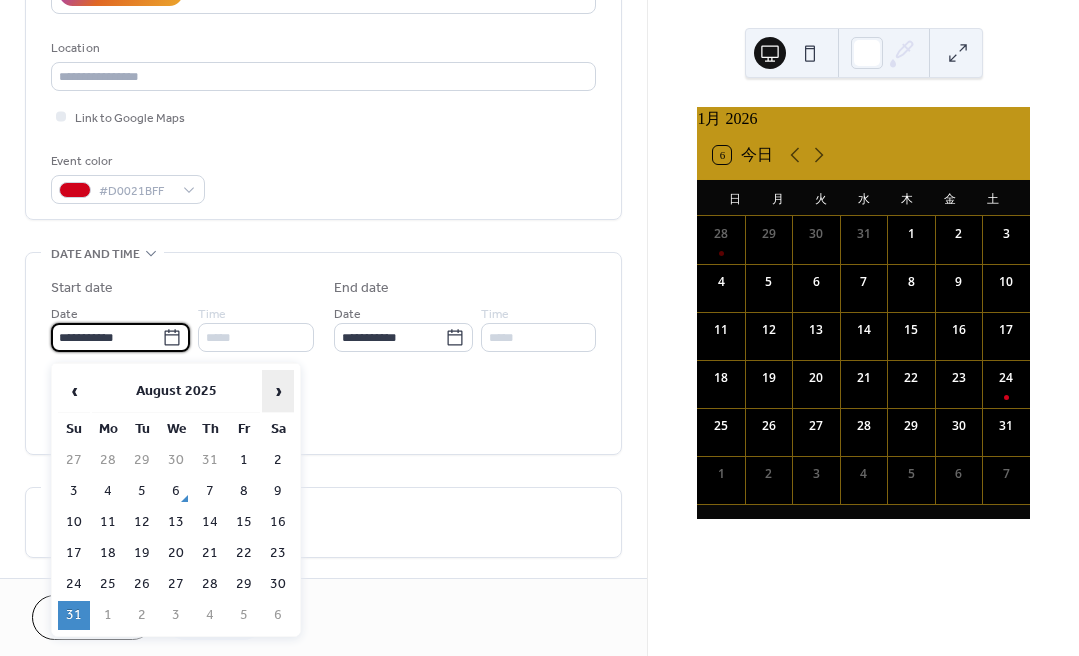 click on "›" at bounding box center [278, 391] 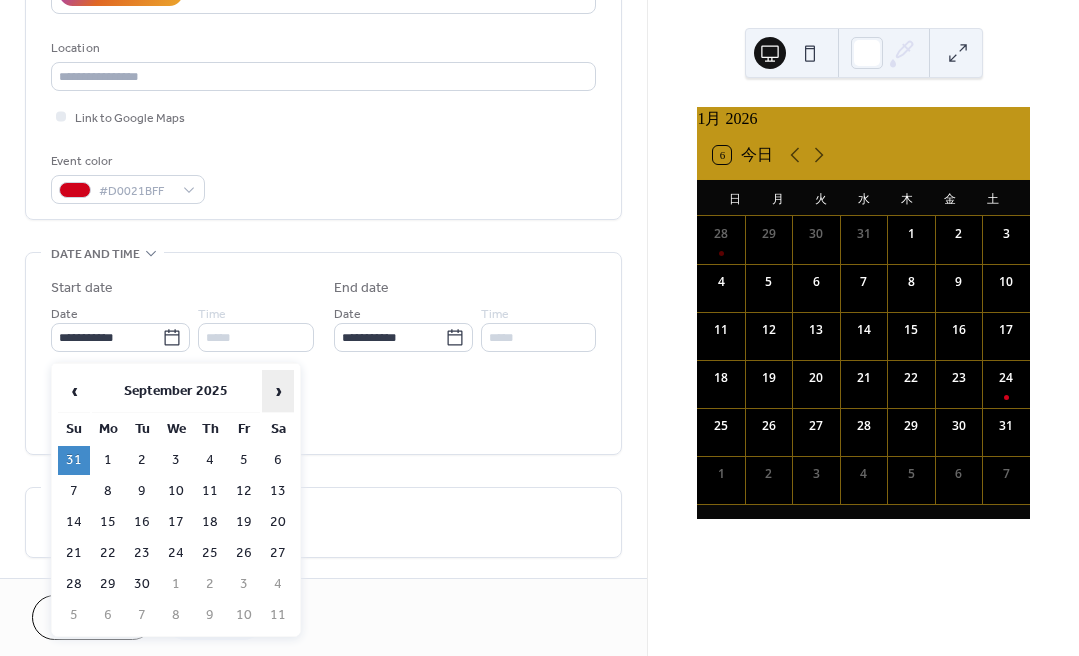 click on "›" at bounding box center (278, 391) 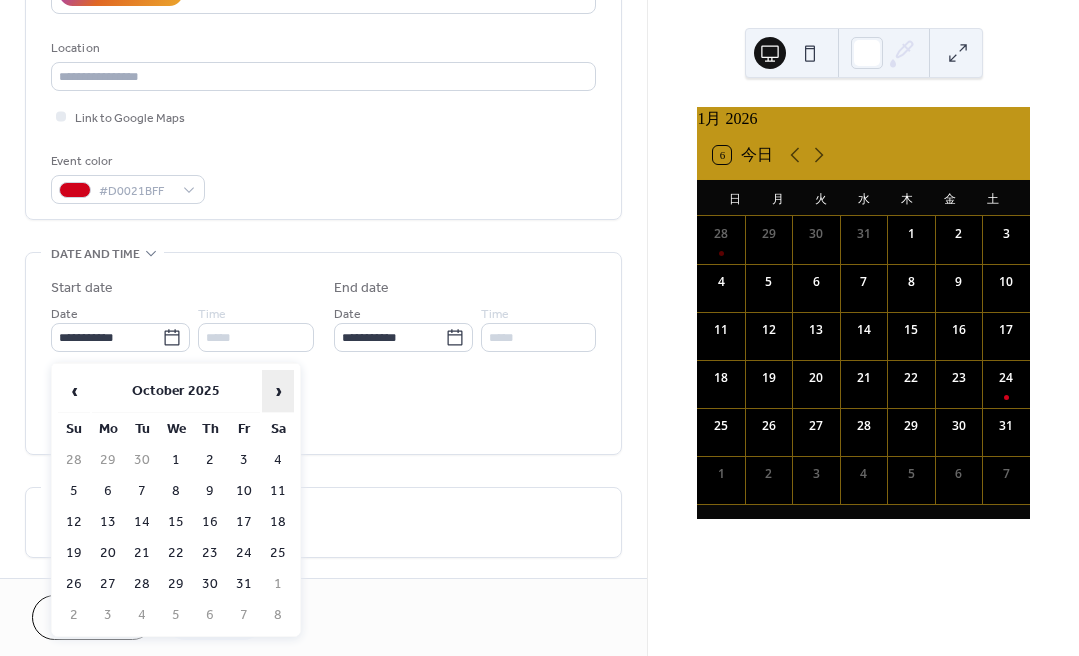 click on "›" at bounding box center (278, 391) 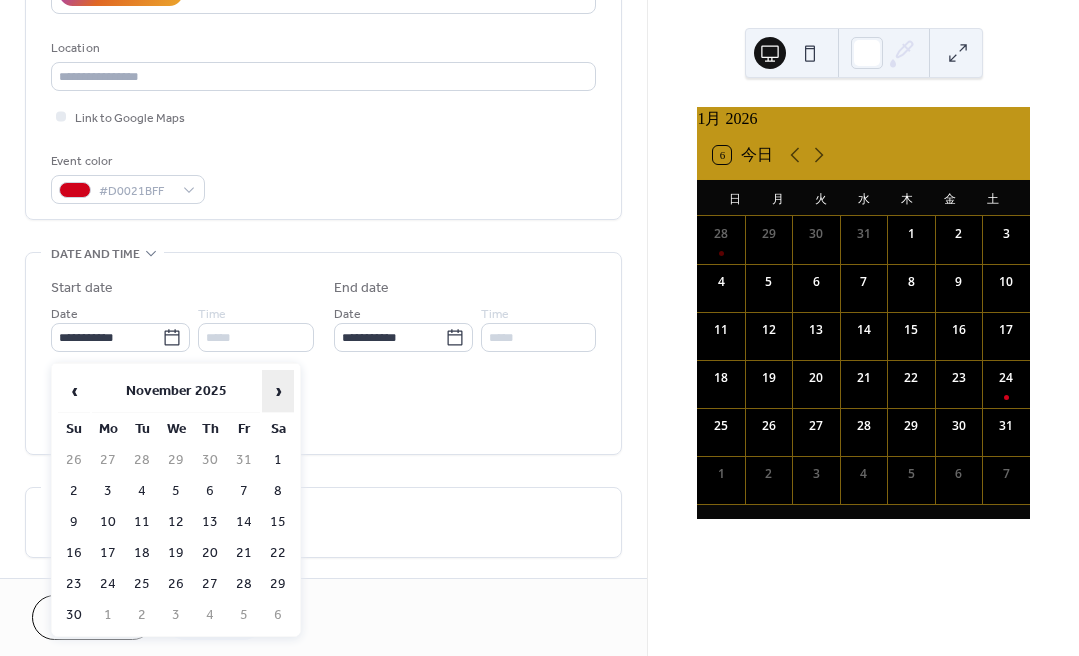 click on "›" at bounding box center (278, 391) 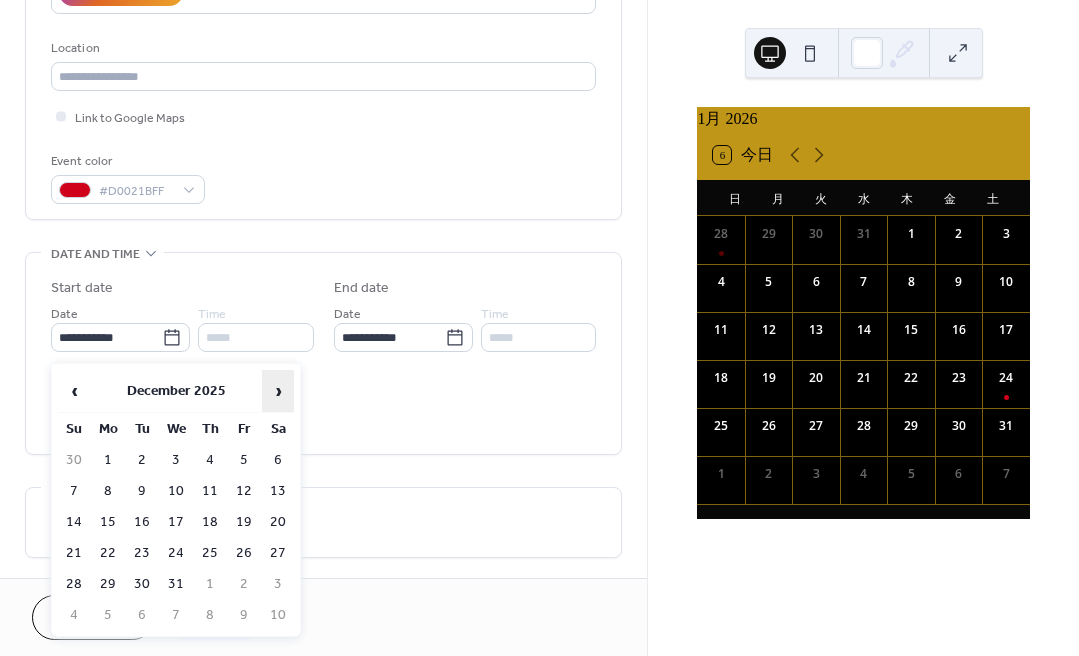 click on "›" at bounding box center (278, 391) 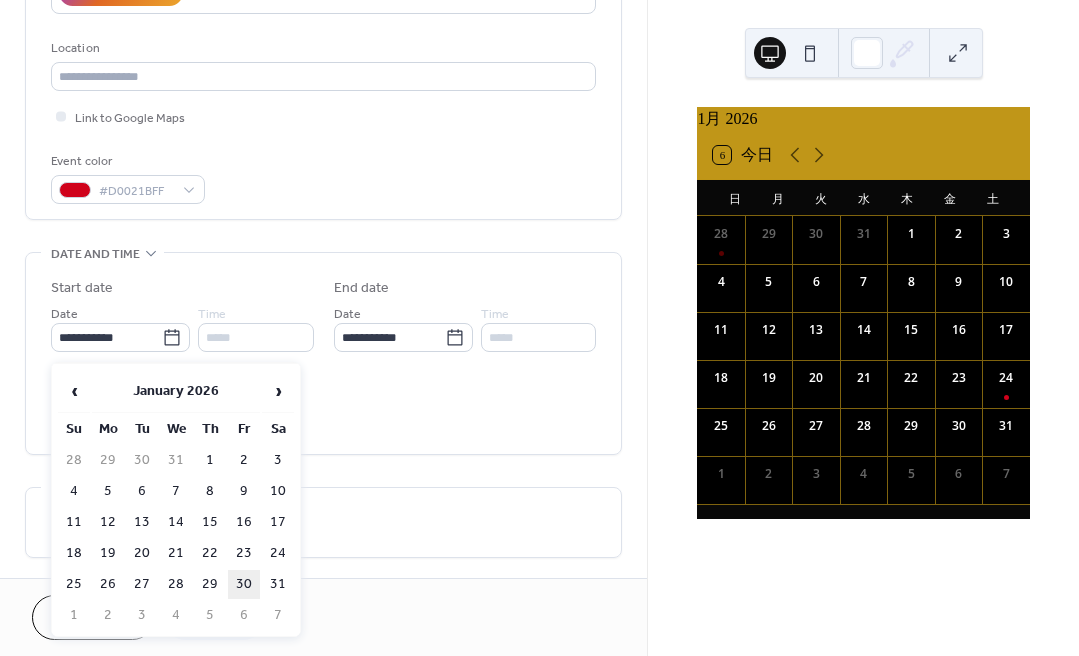 click on "30" at bounding box center (244, 584) 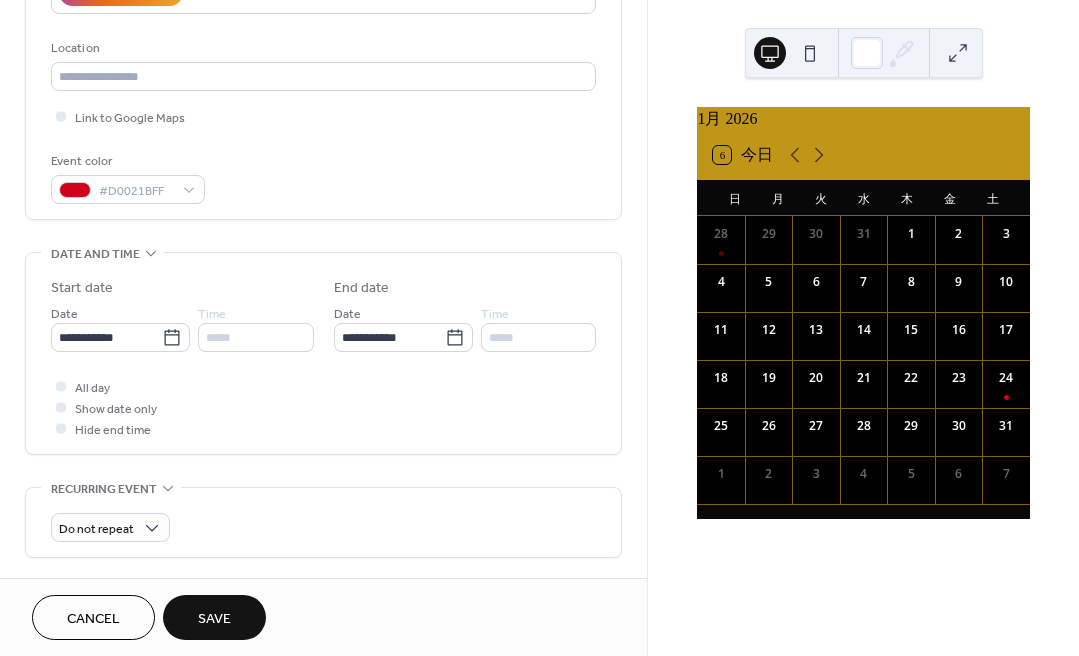 type on "**********" 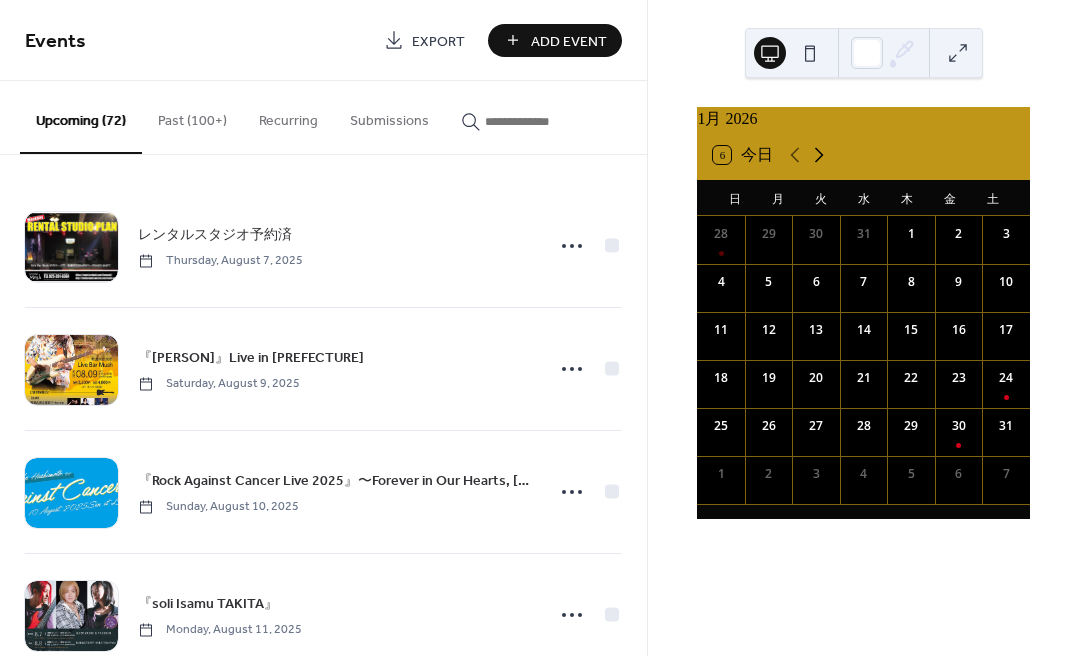 click 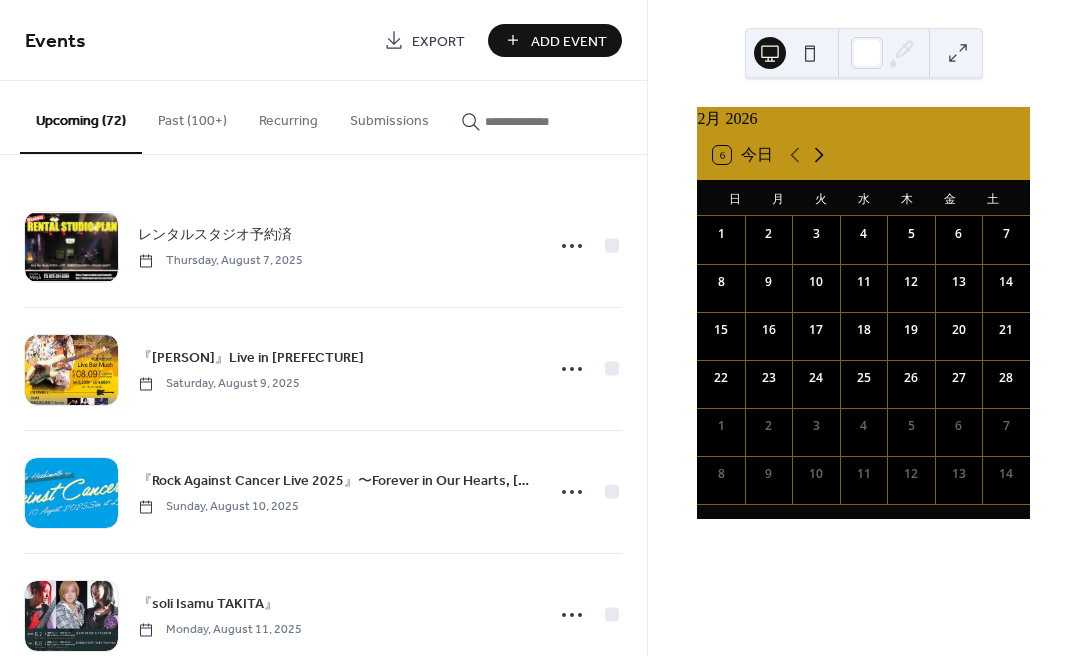 click 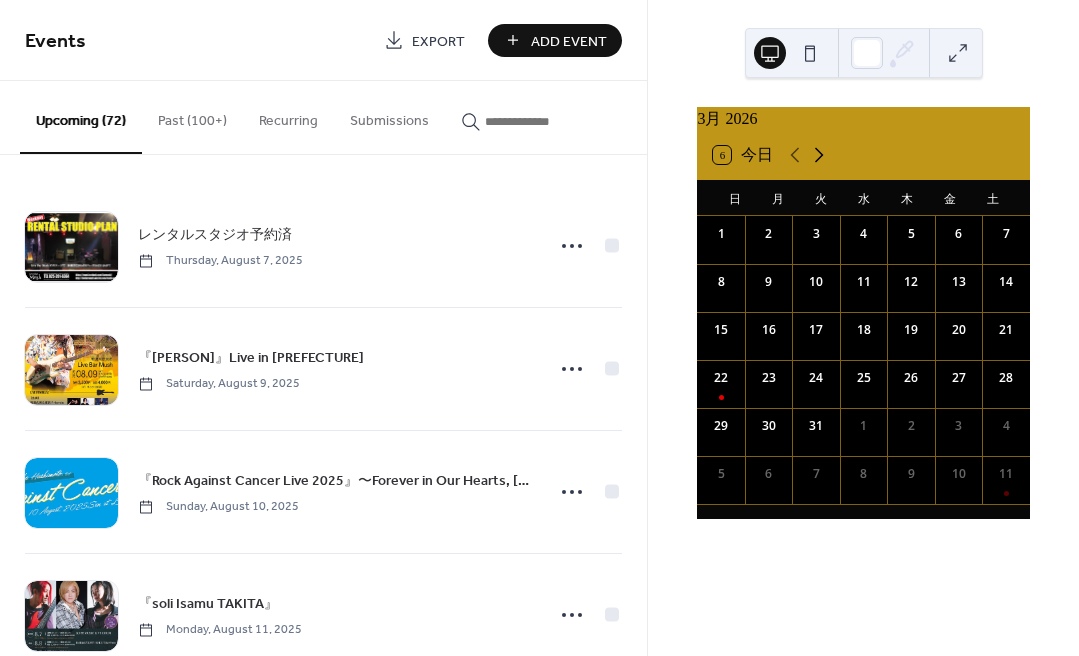 click 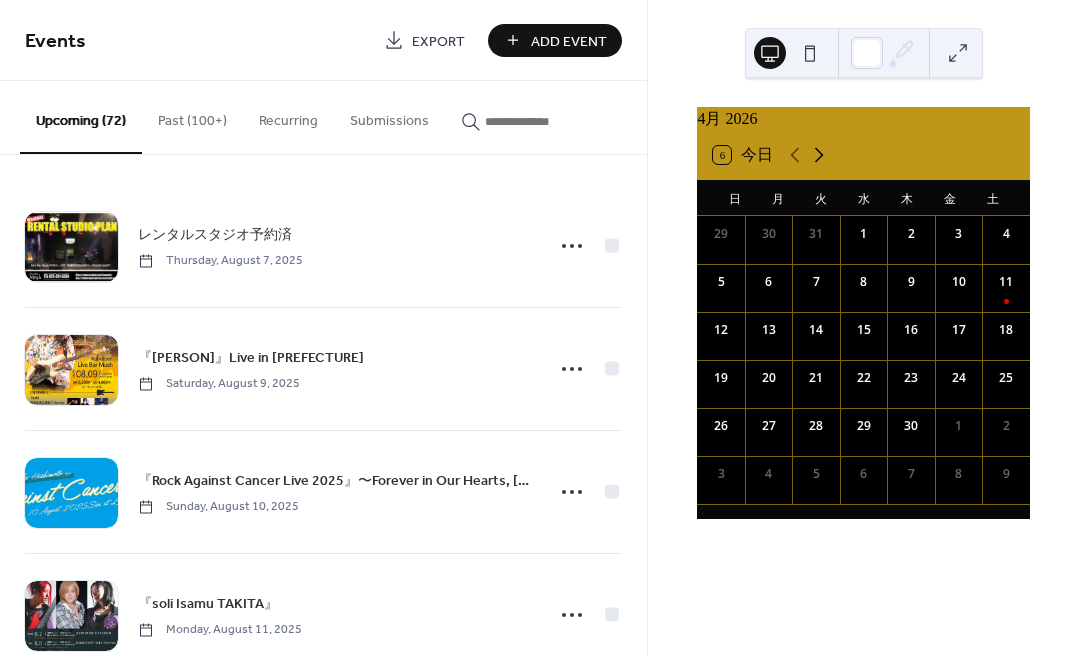 click 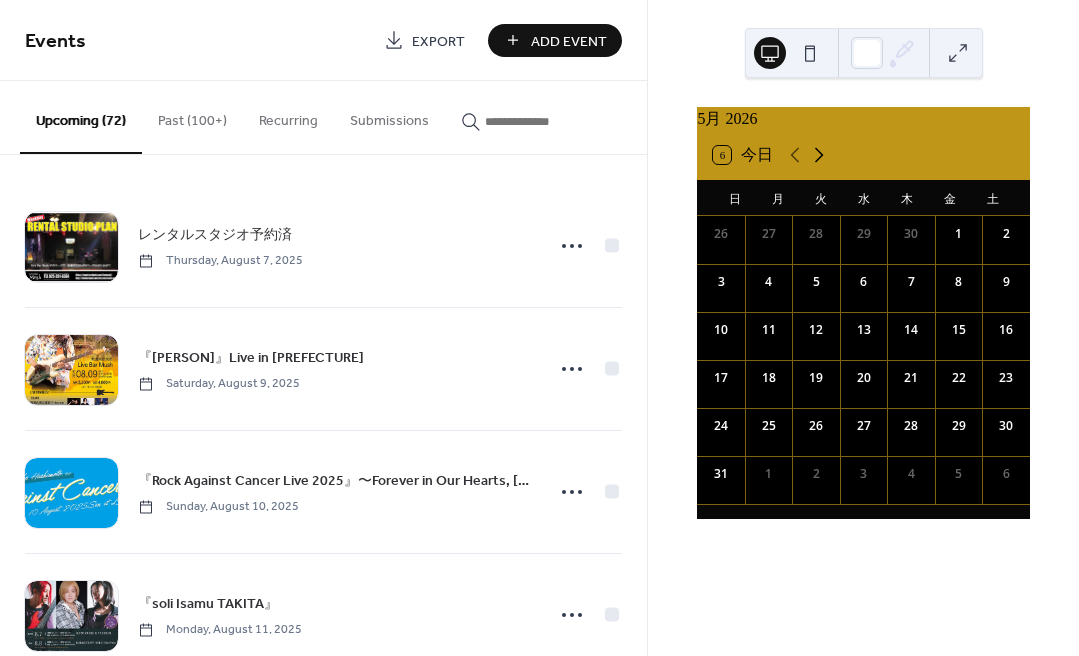 click 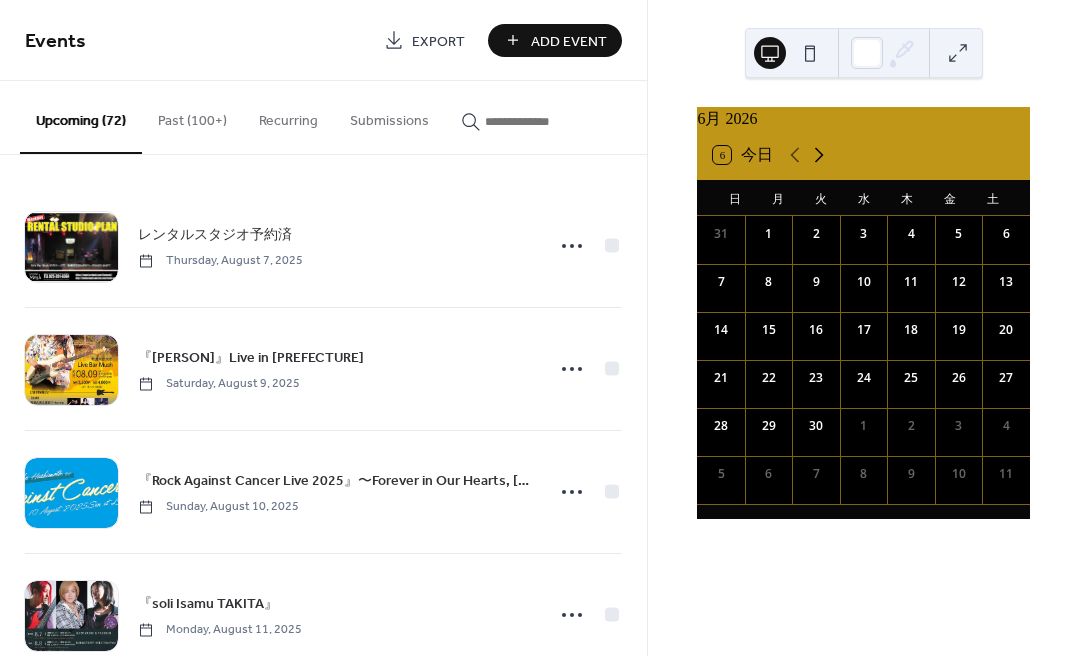 click 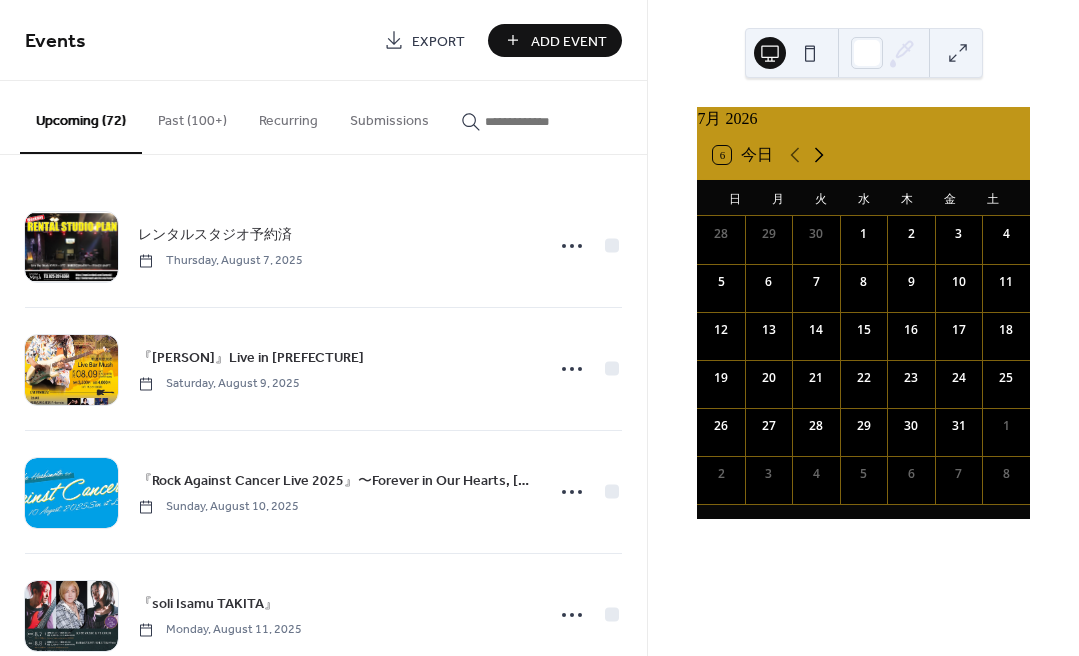 click 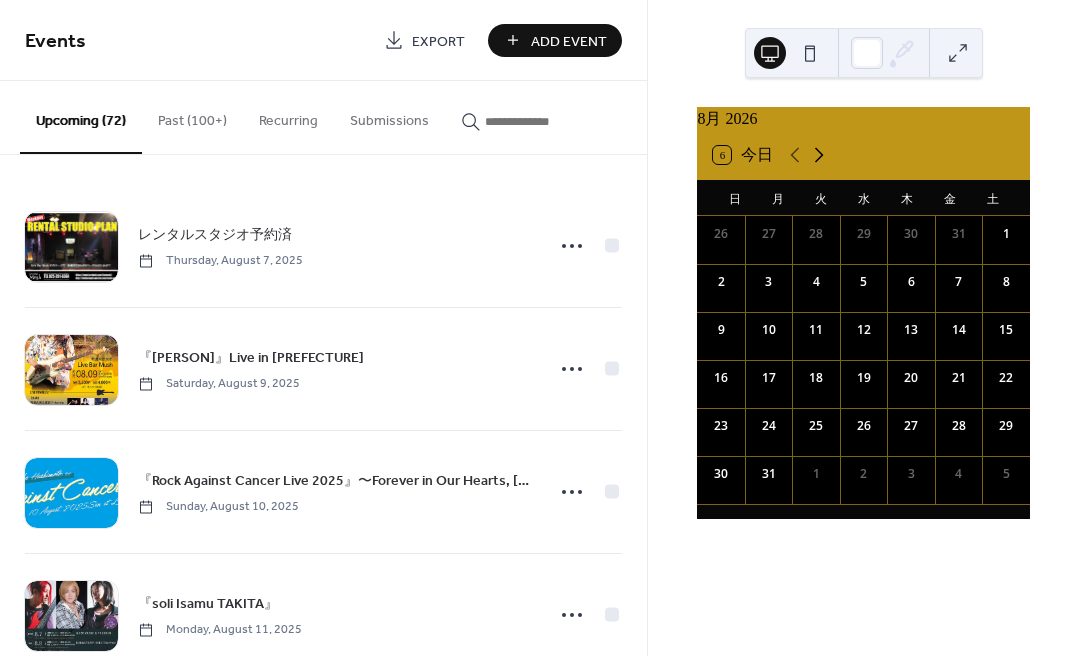 click 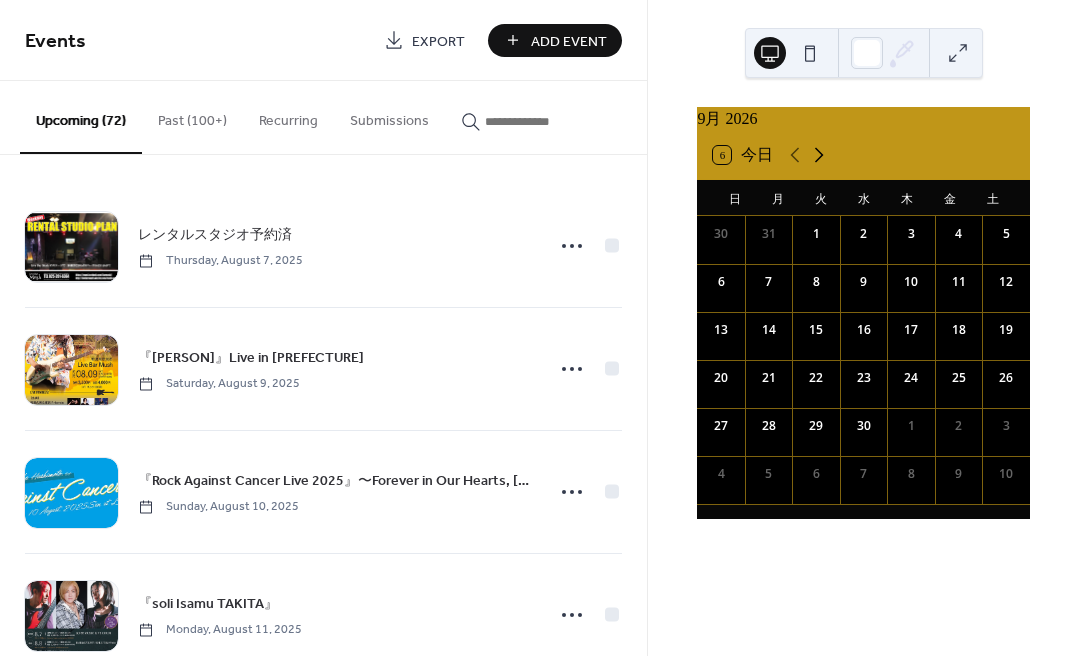 click 